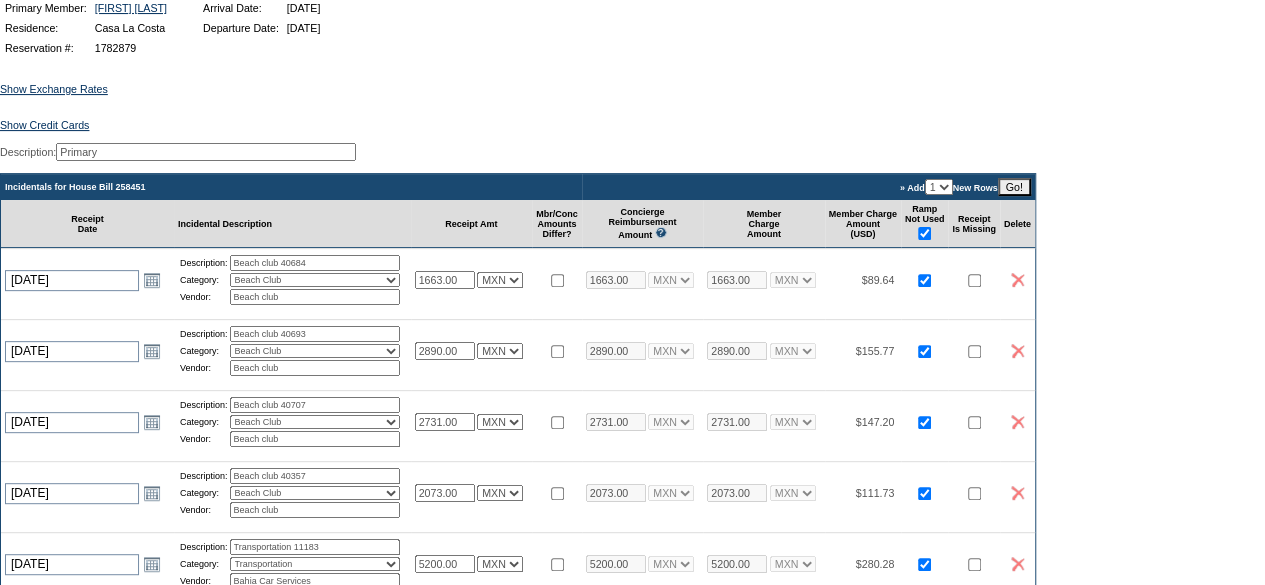 scroll, scrollTop: 252, scrollLeft: 0, axis: vertical 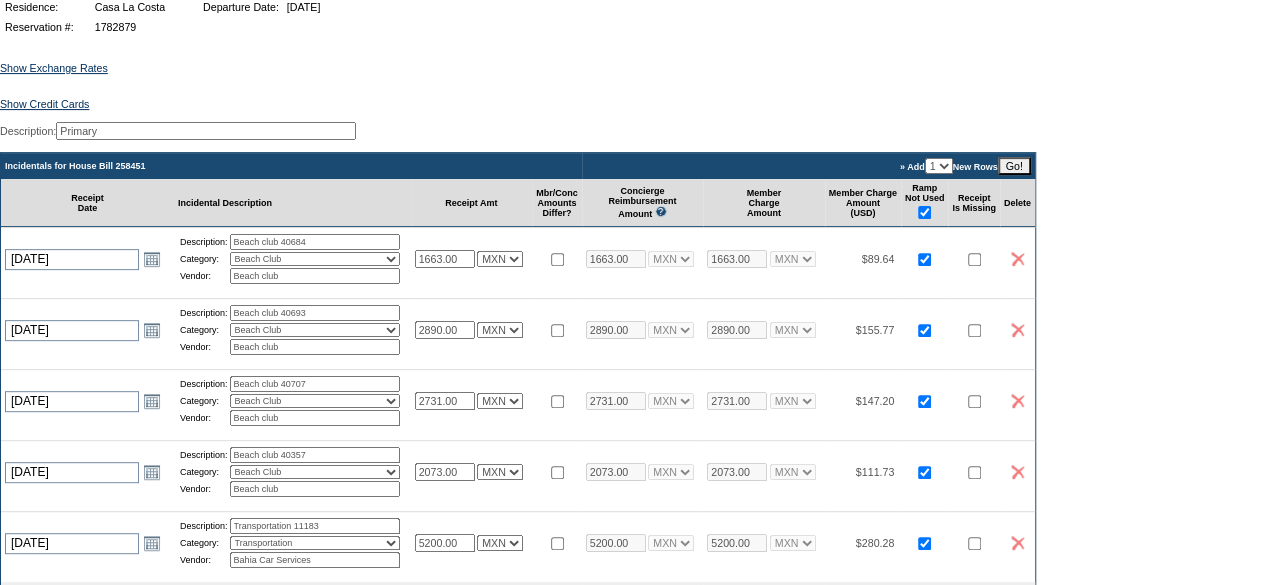 click on "1
2
3
4
5" at bounding box center (939, 166) 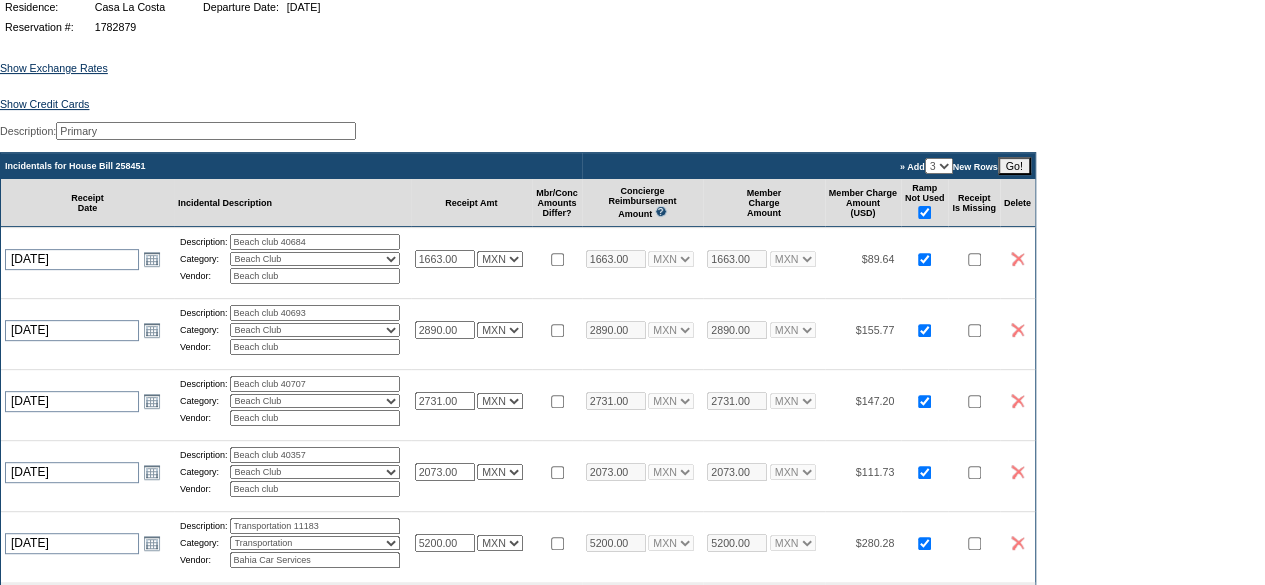 click on "1
2
3
4
5" at bounding box center [939, 166] 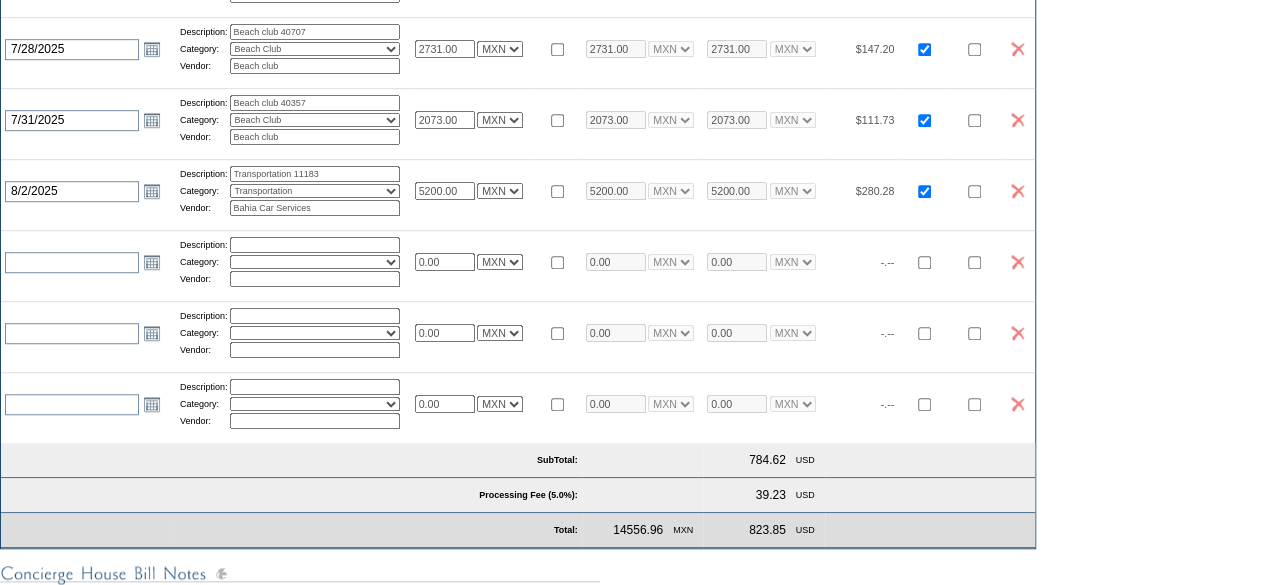 scroll, scrollTop: 606, scrollLeft: 0, axis: vertical 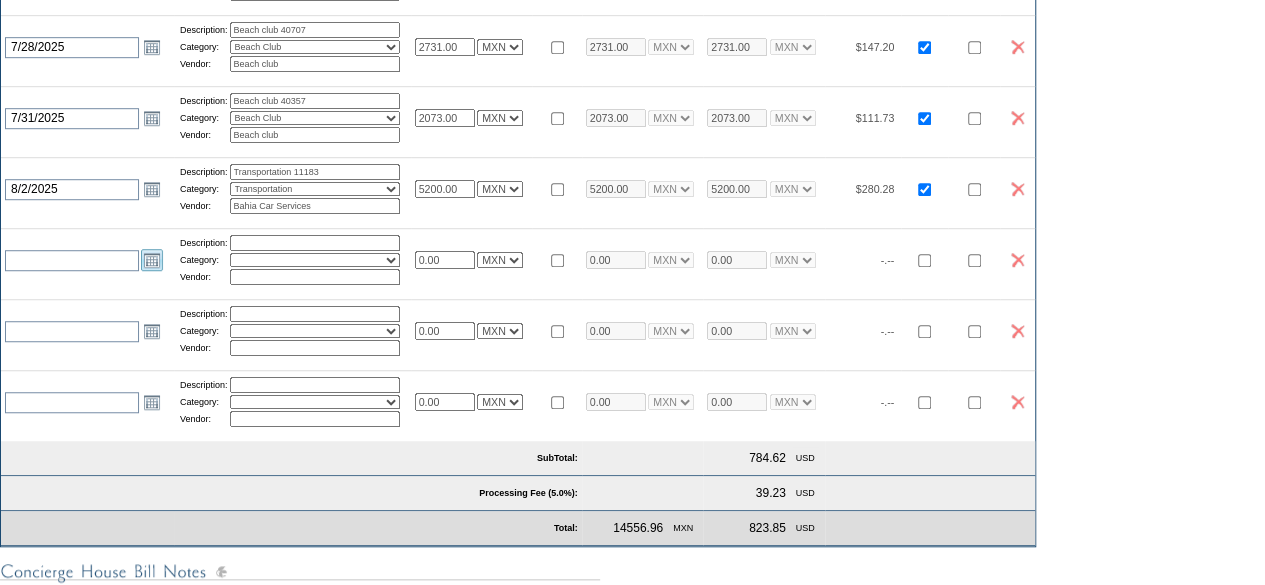 click on "Open the calendar popup." at bounding box center [152, 260] 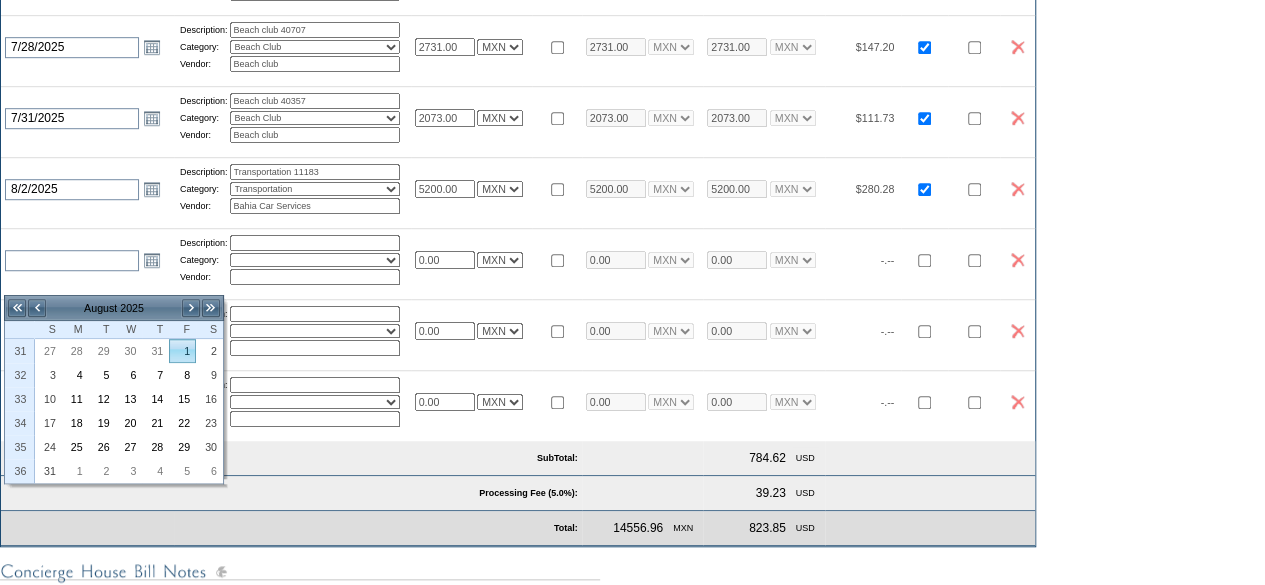 click on "1" at bounding box center (182, 351) 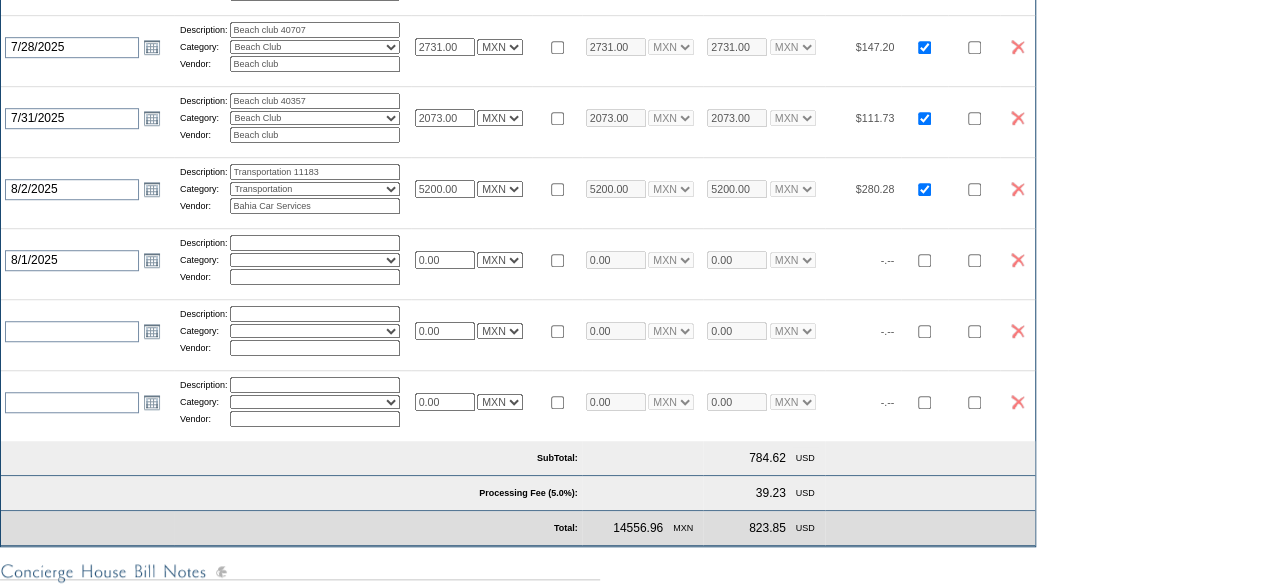 click at bounding box center [315, 243] 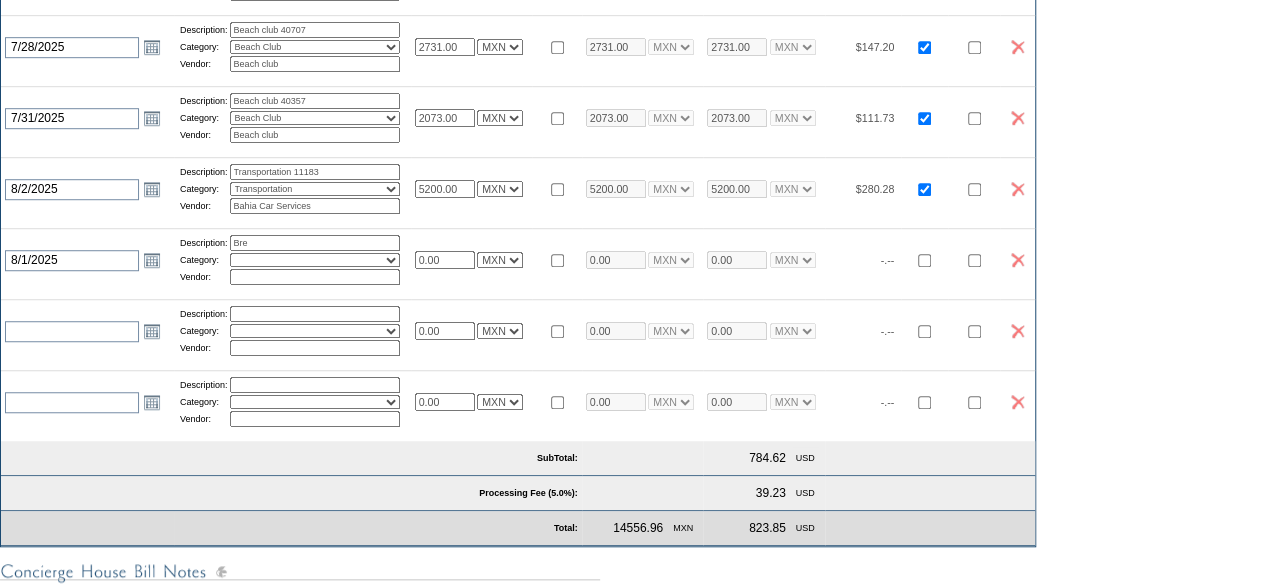 type on "Breakfast groceries" 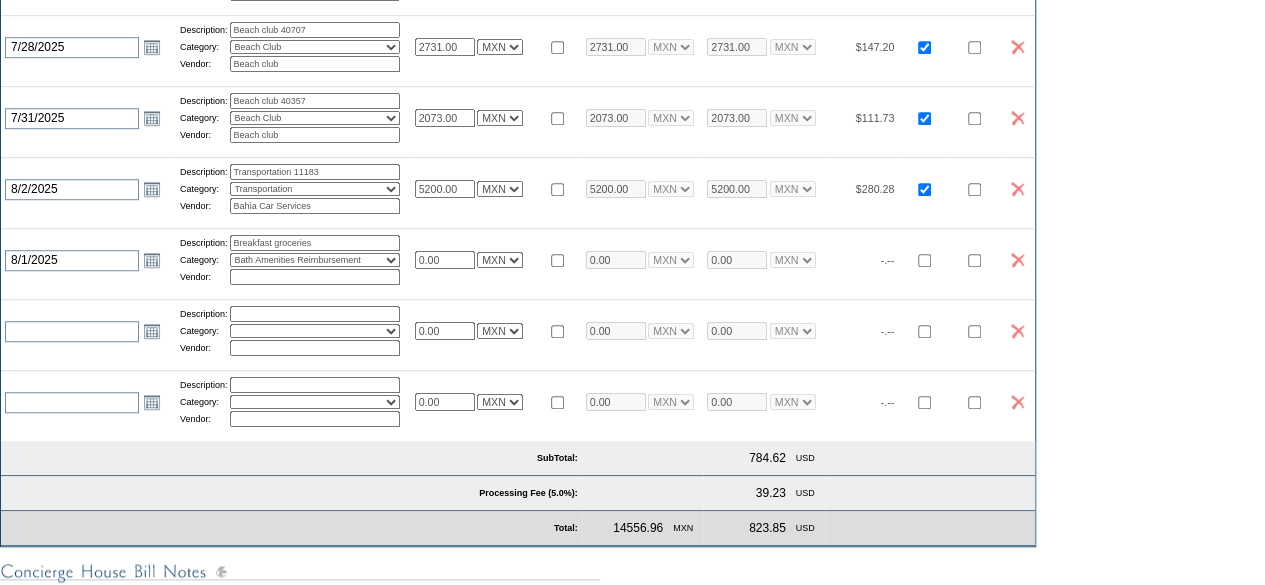 select on "5" 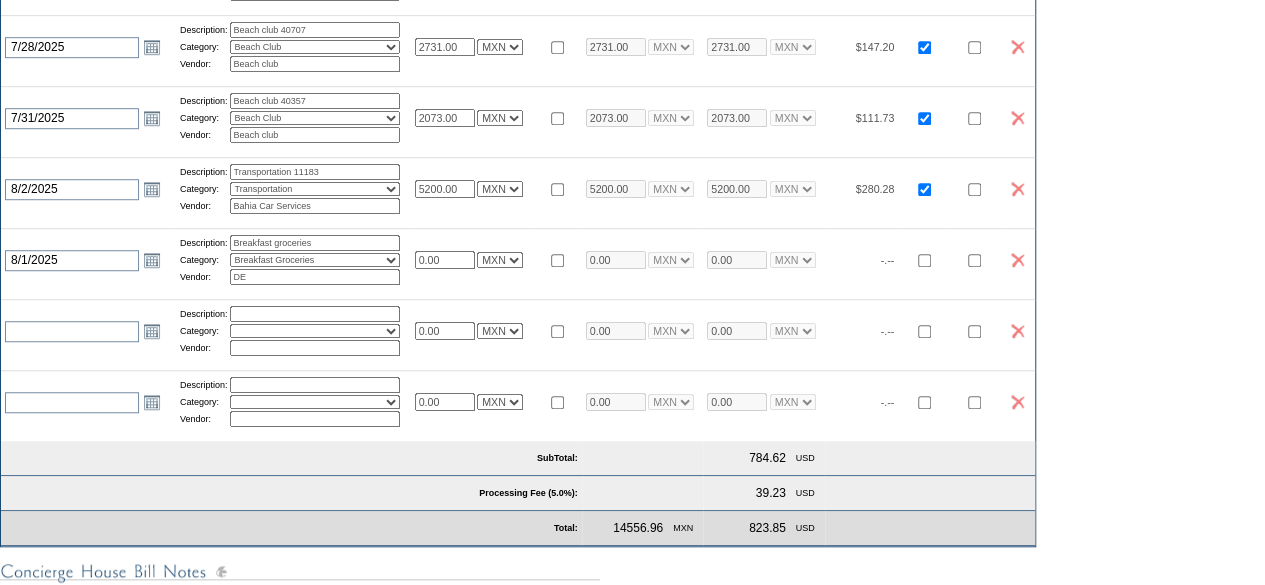 type on "Del super a tu casa" 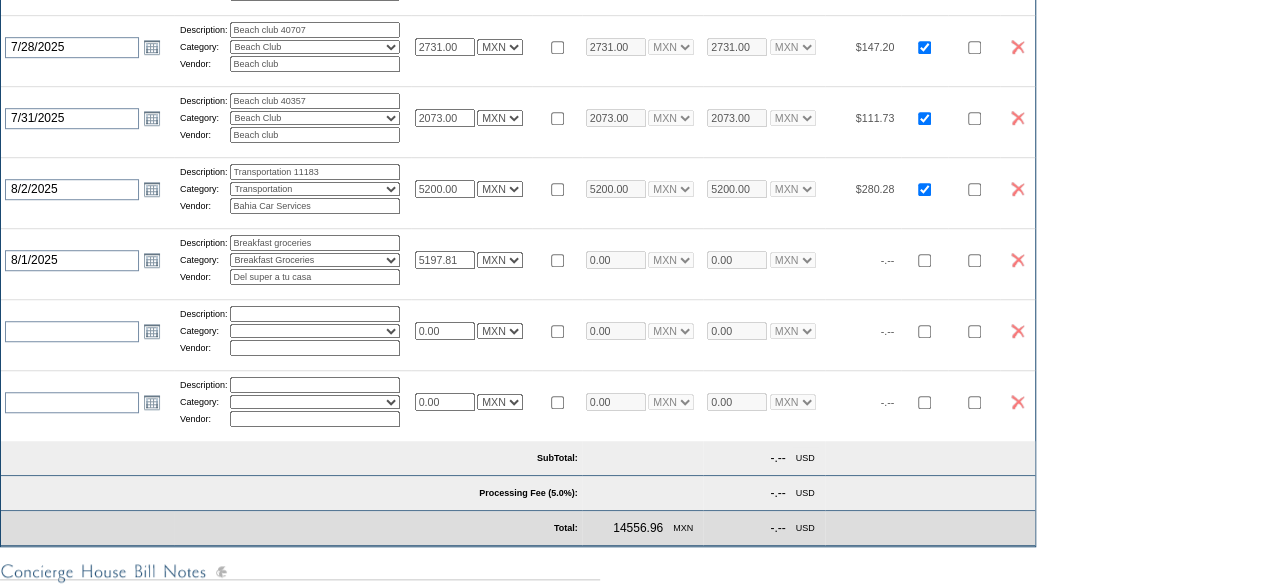 type on "5197.81" 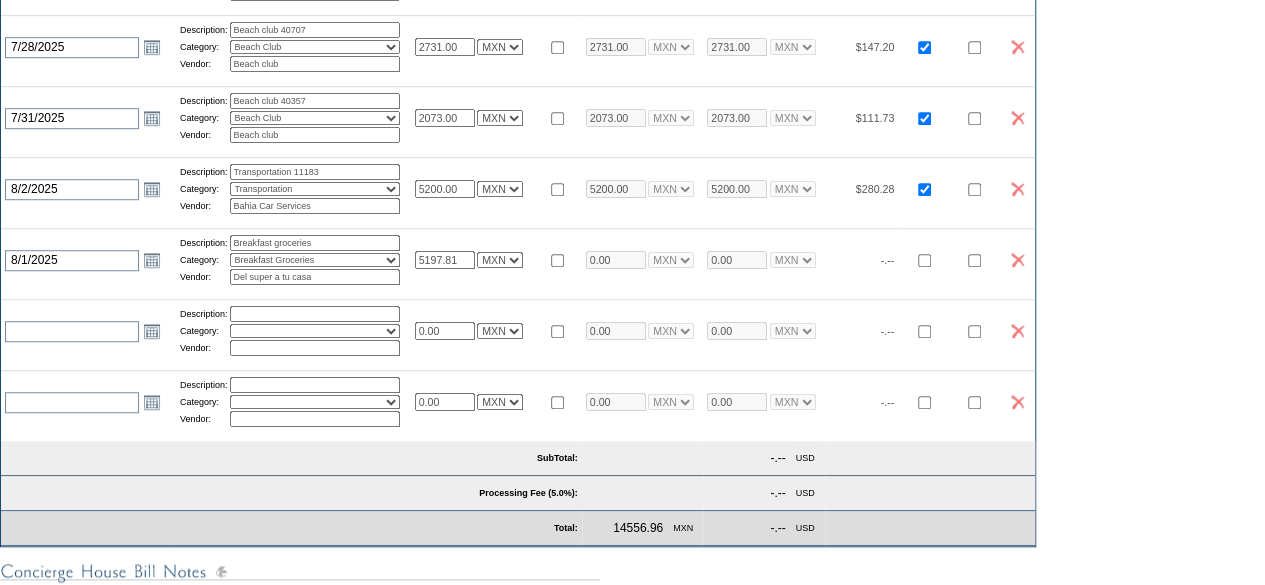 type on "5197.81" 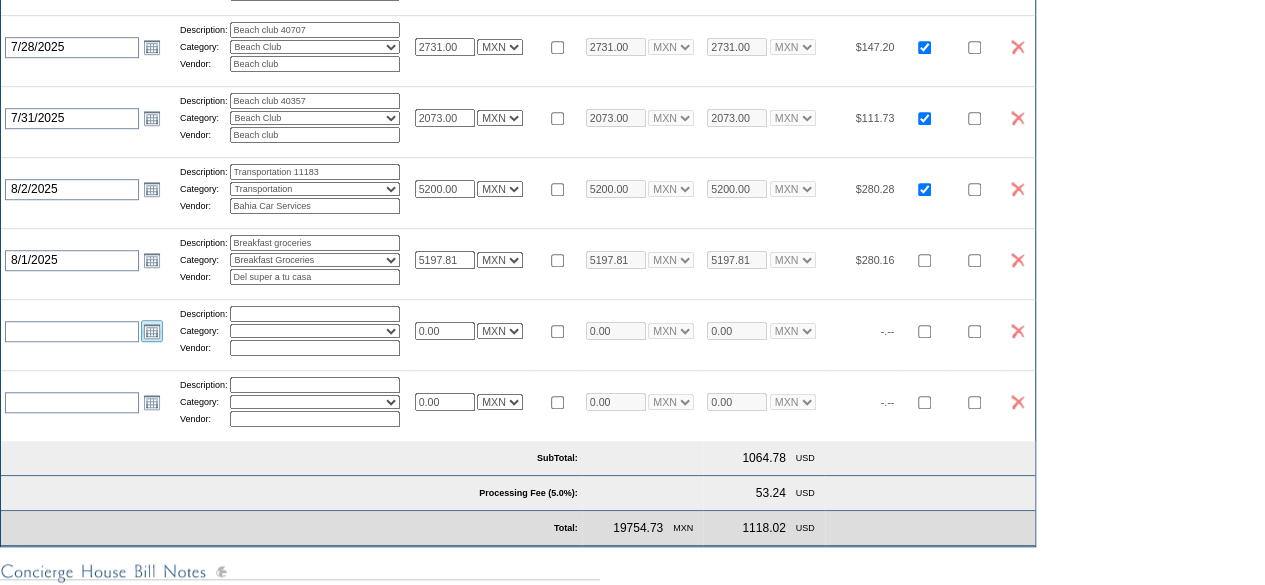 select on "7" 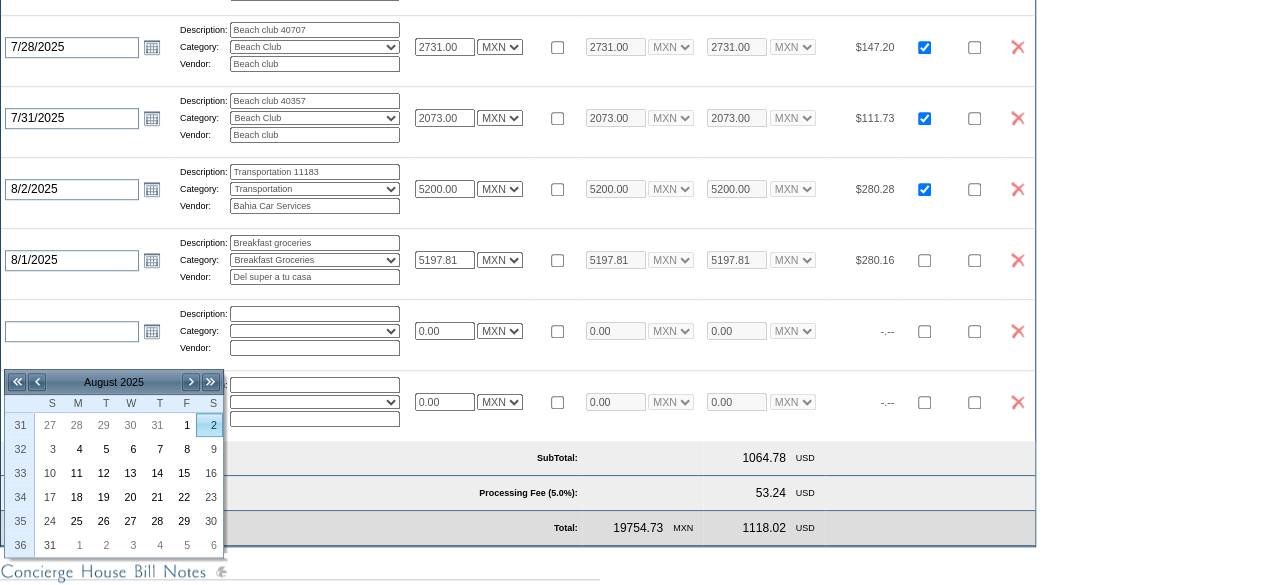click on "2" at bounding box center (209, 425) 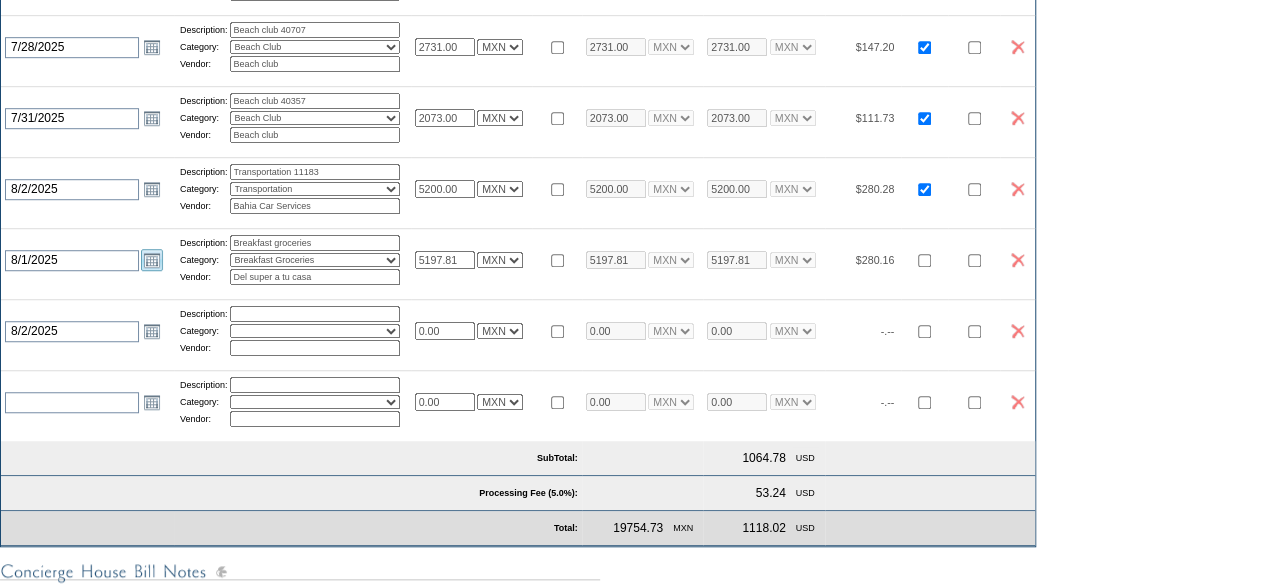 click on "Open the calendar popup." at bounding box center [152, 260] 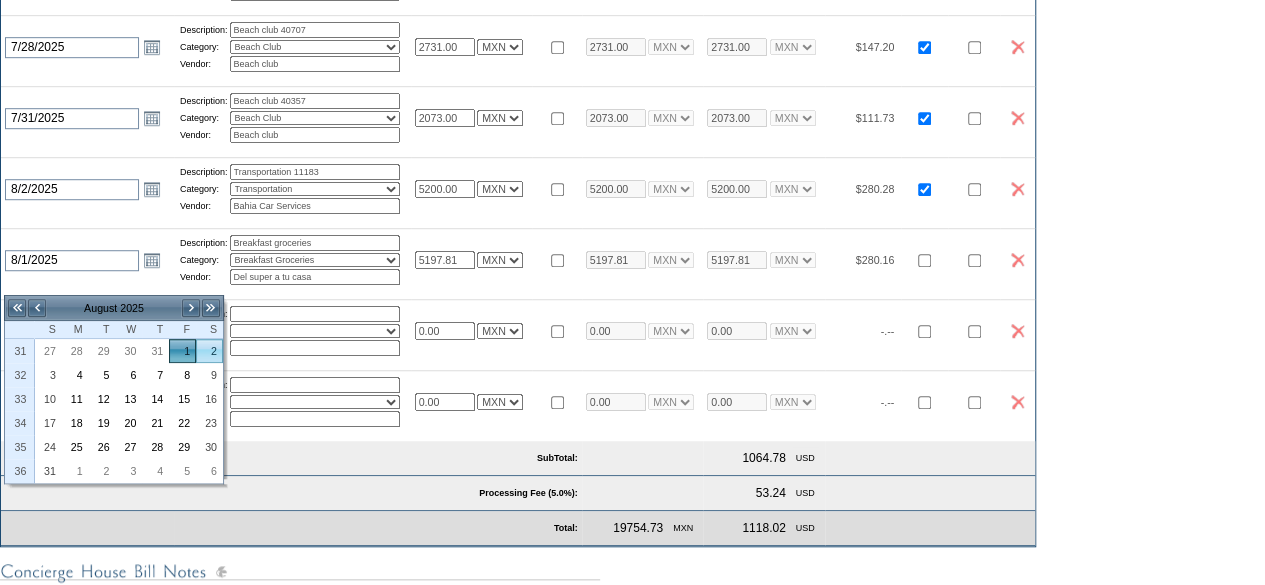 click on "2" at bounding box center (209, 351) 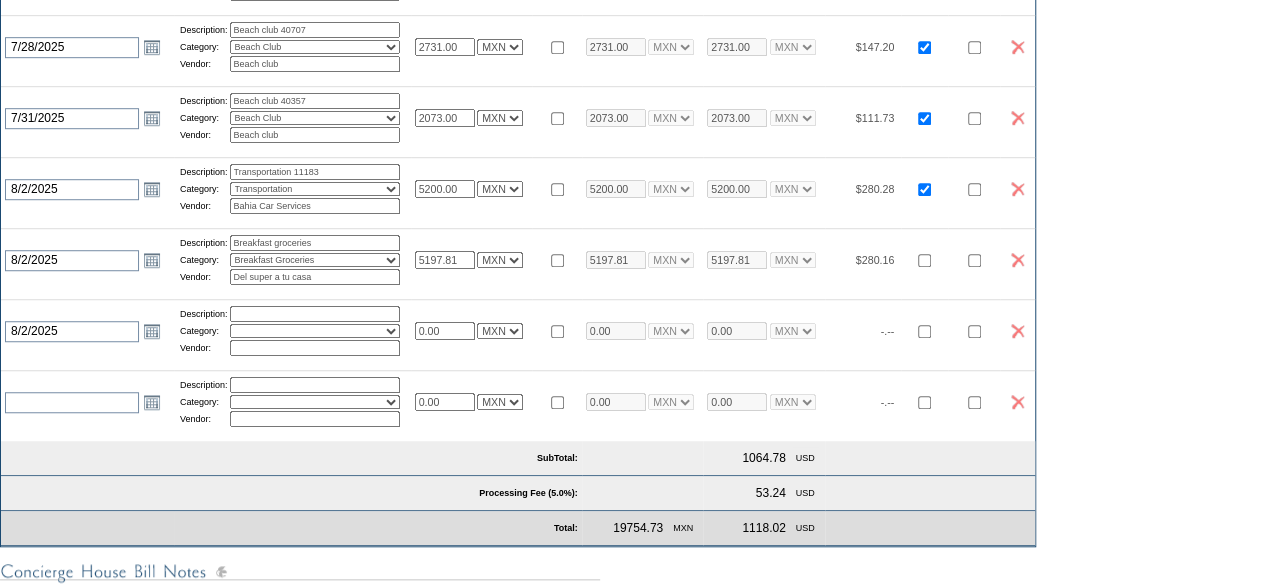 click at bounding box center (315, 314) 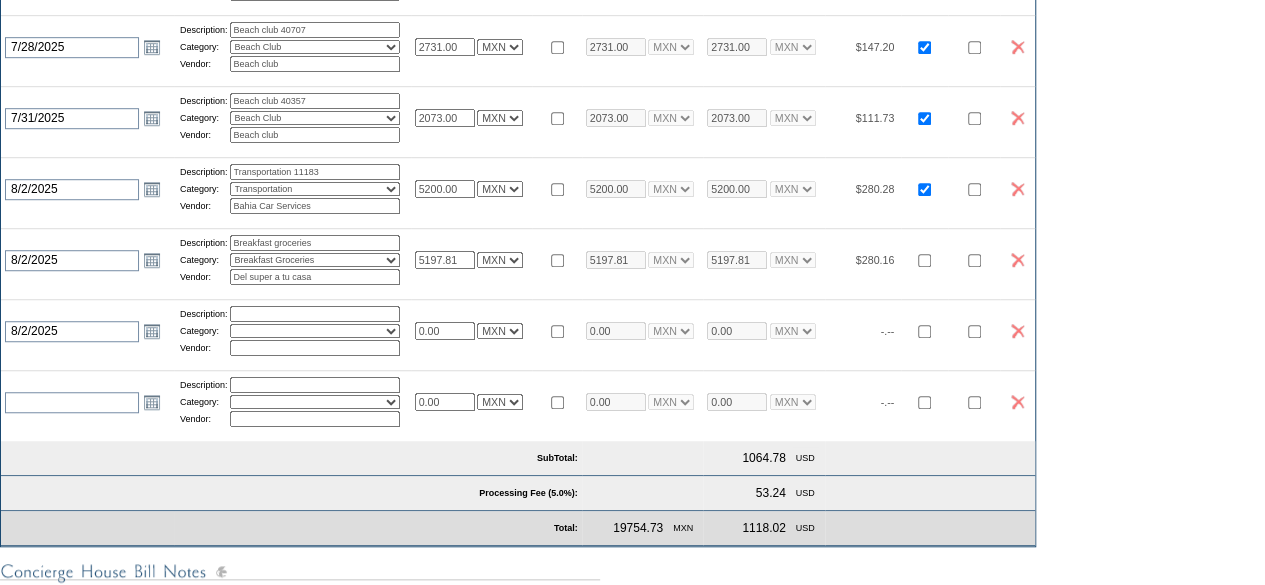 type on "Groceries" 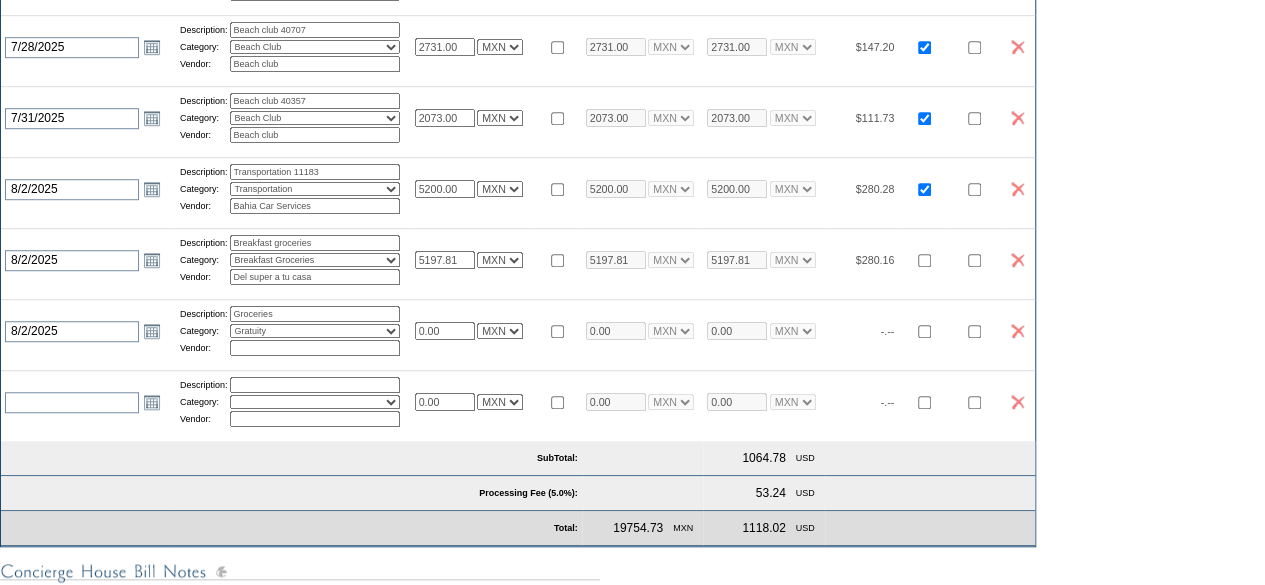 select on "11" 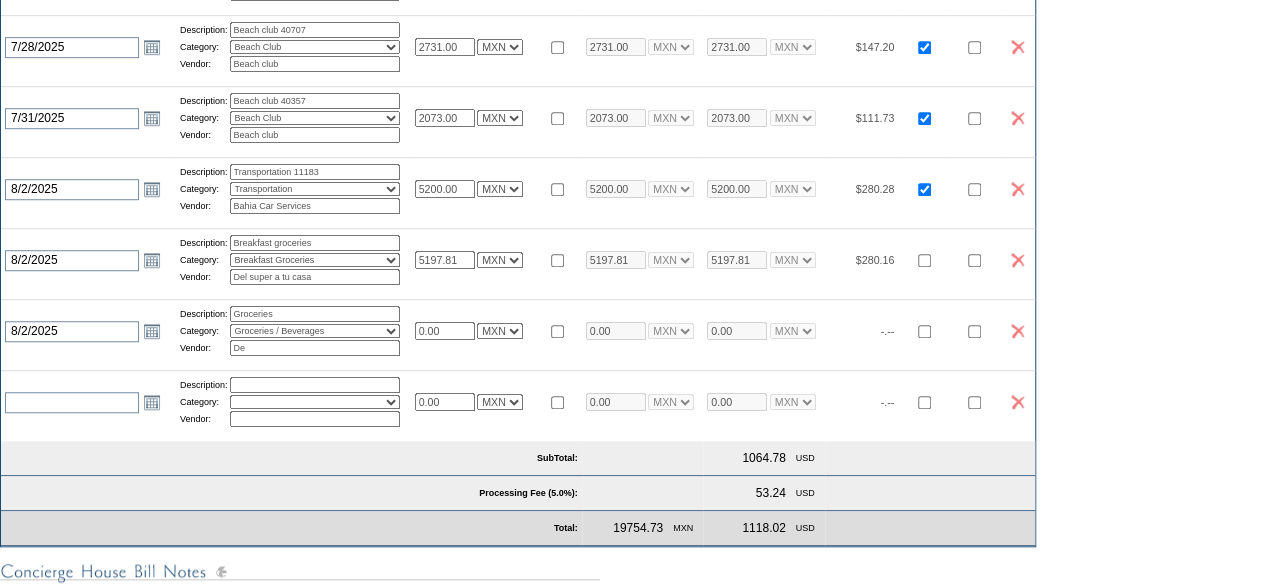 type on "Del super a tu casa" 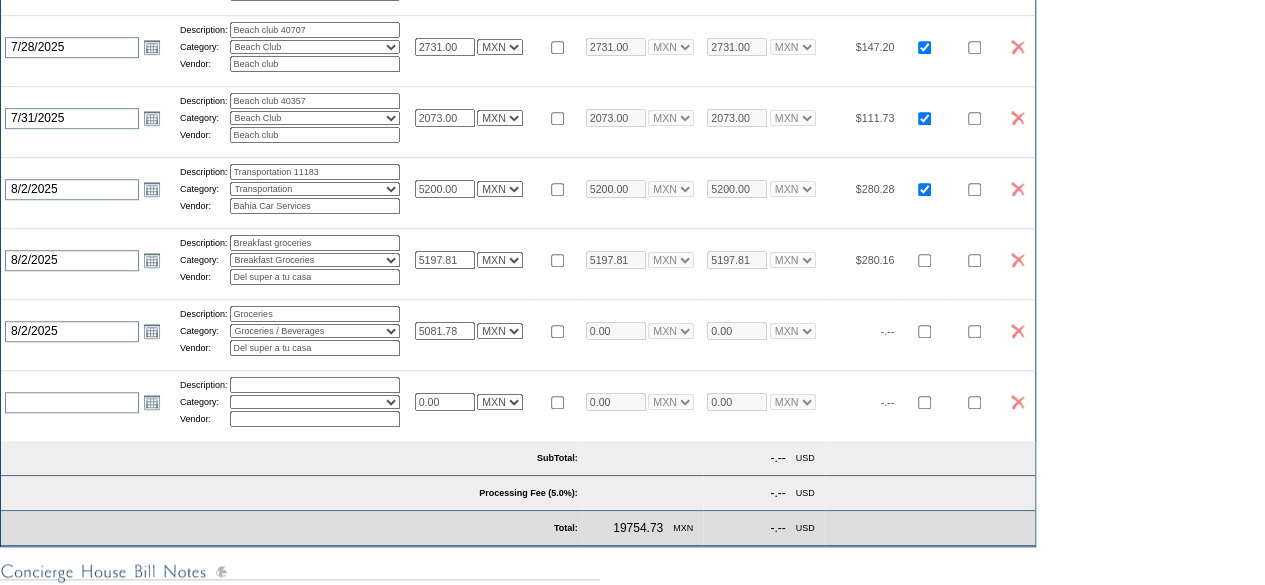 type on "5081.78" 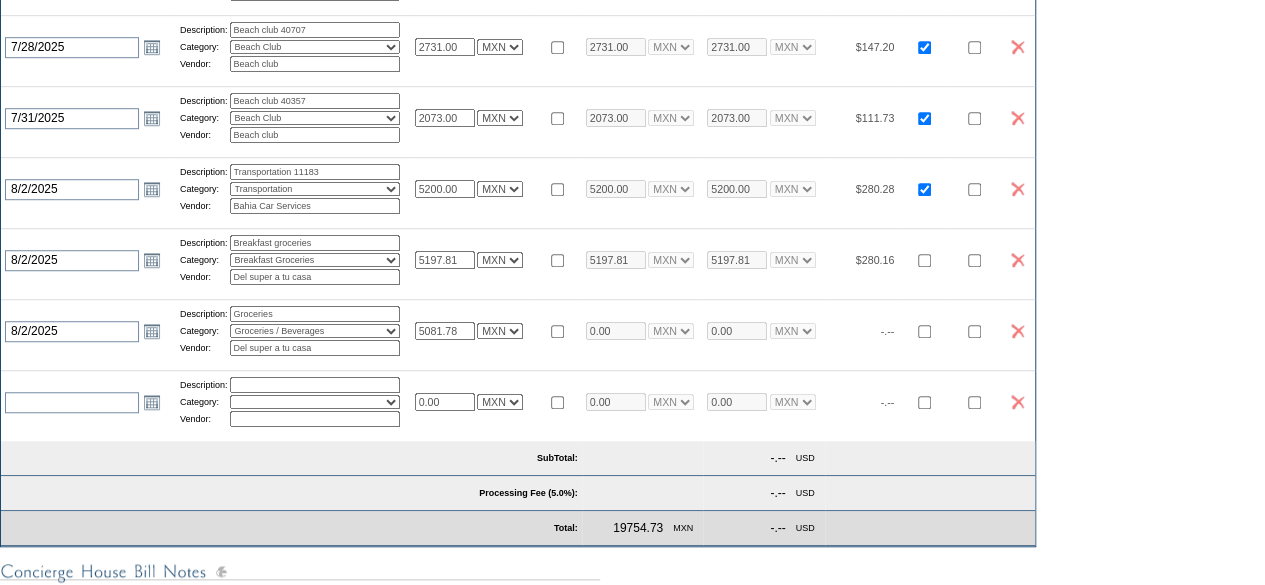 type on "5081.78" 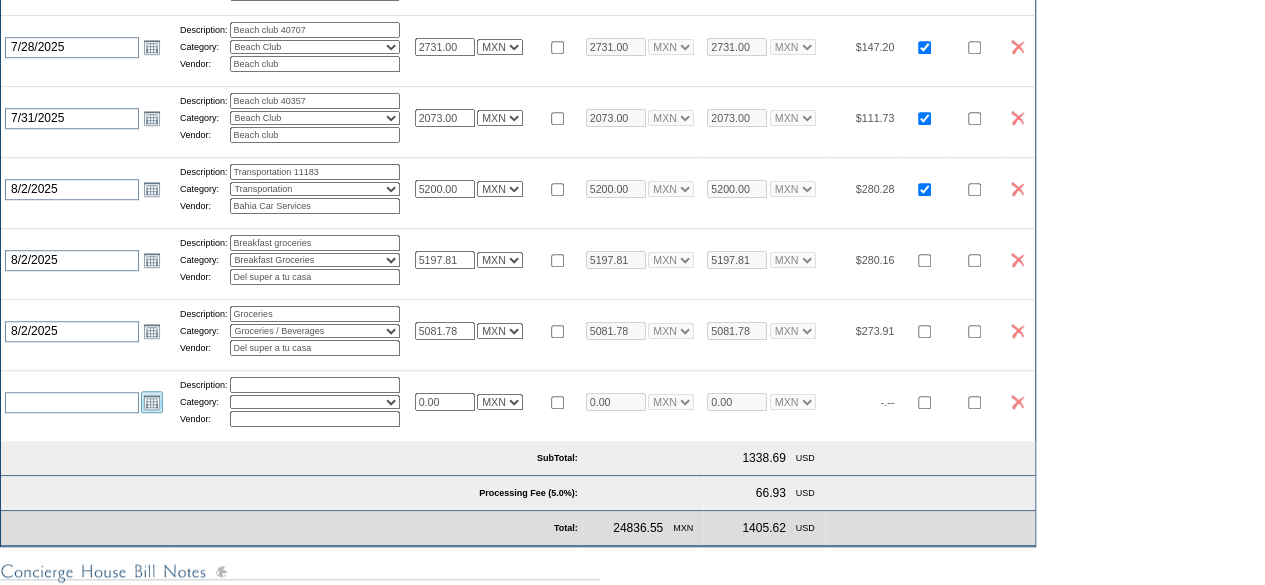 select on "7" 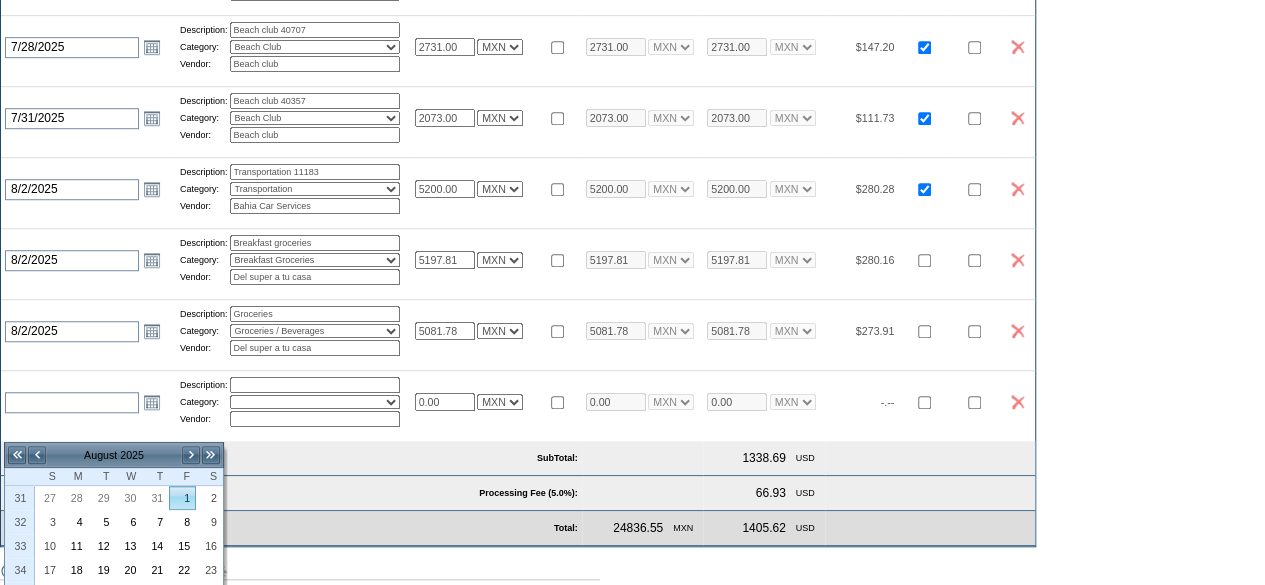 click on "1" at bounding box center [182, 498] 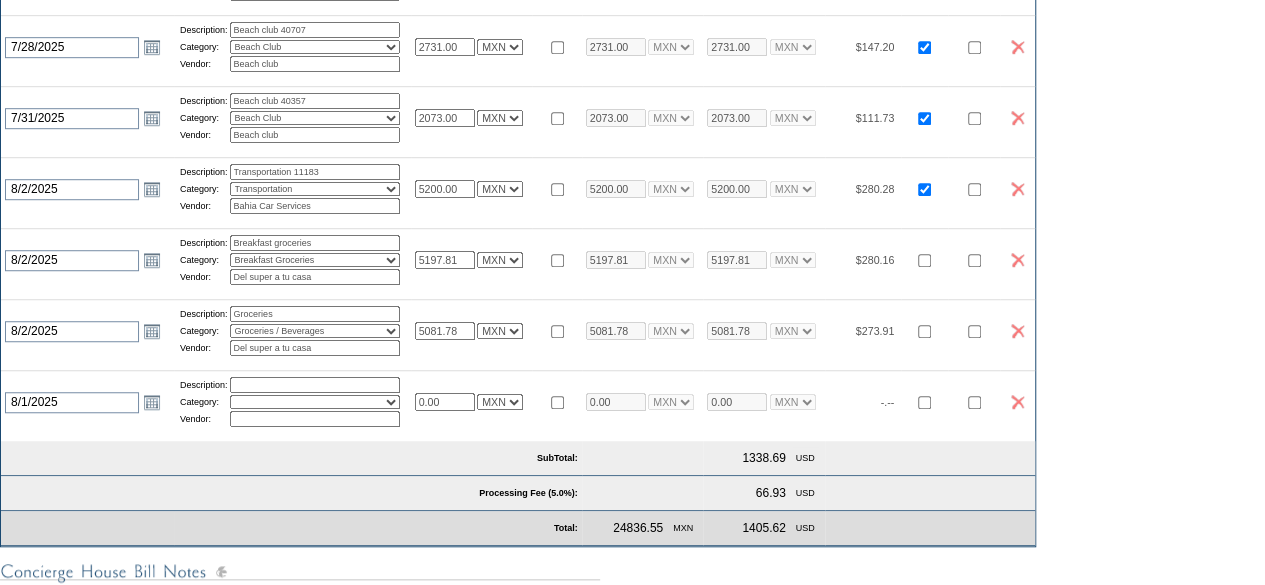 click at bounding box center (315, 385) 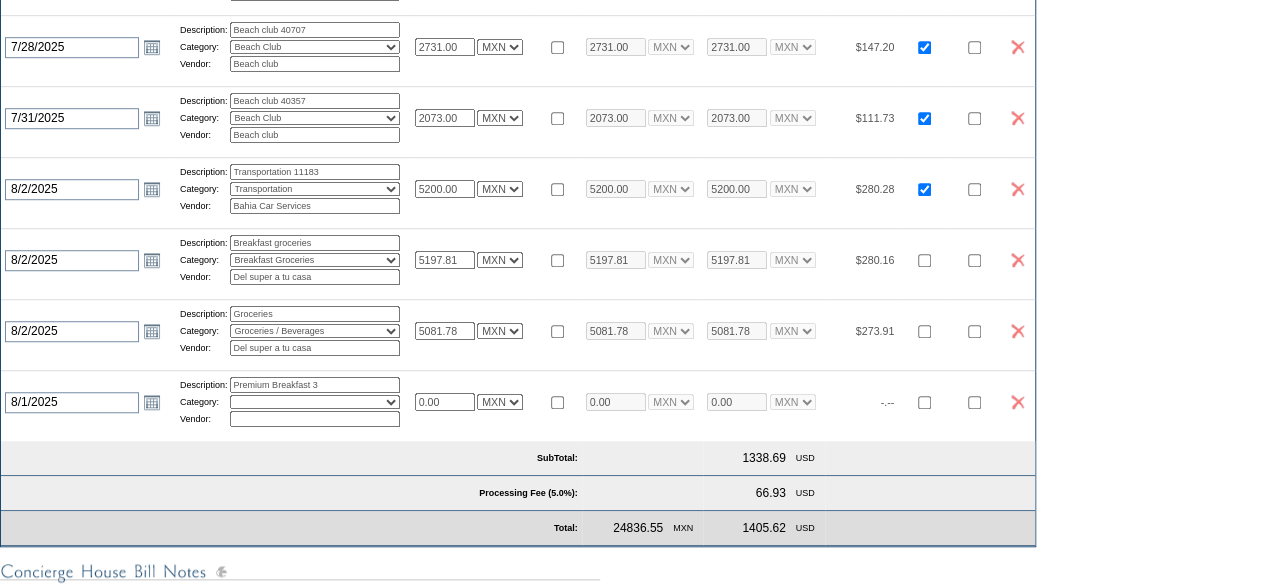 type on "Premium Breakfast 3" 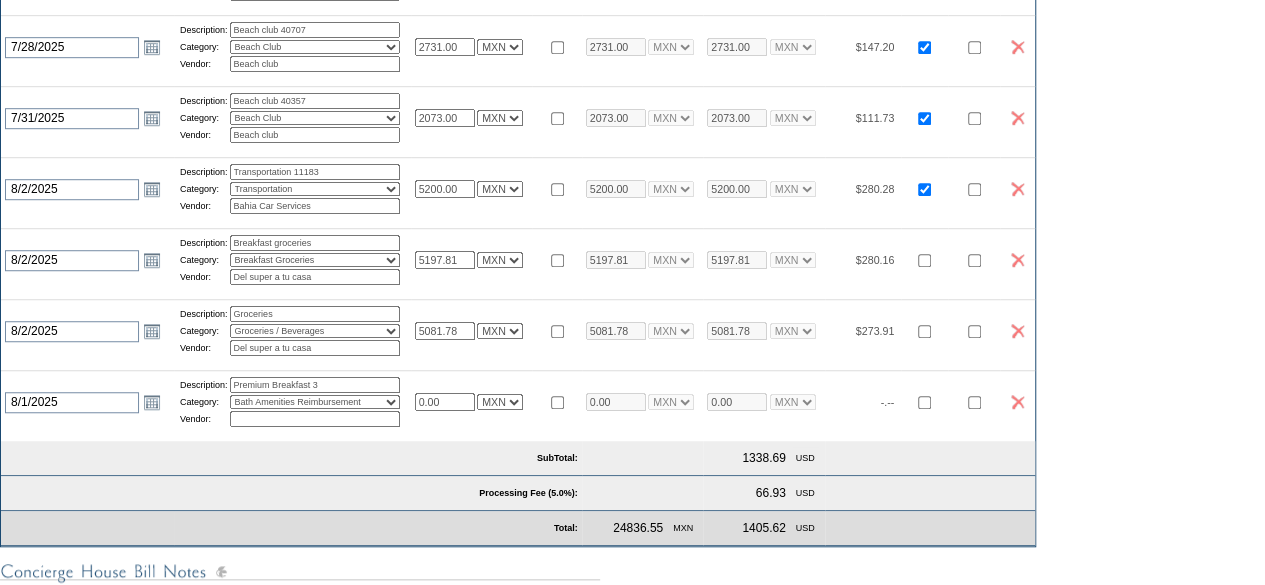 select on "5" 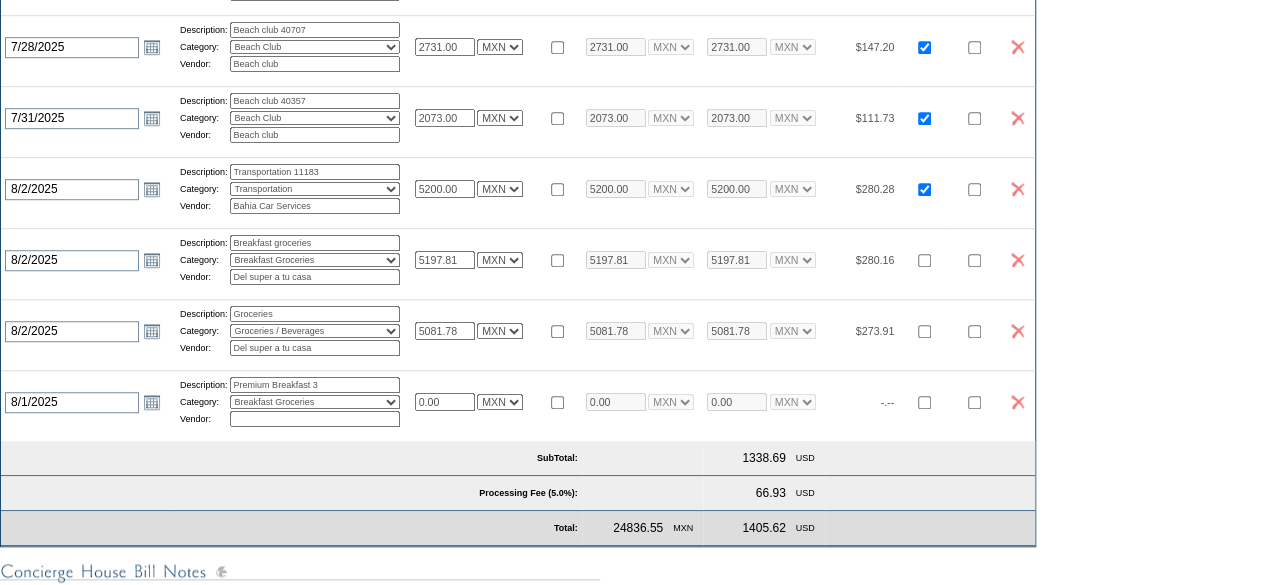 type on "Real del Mar" 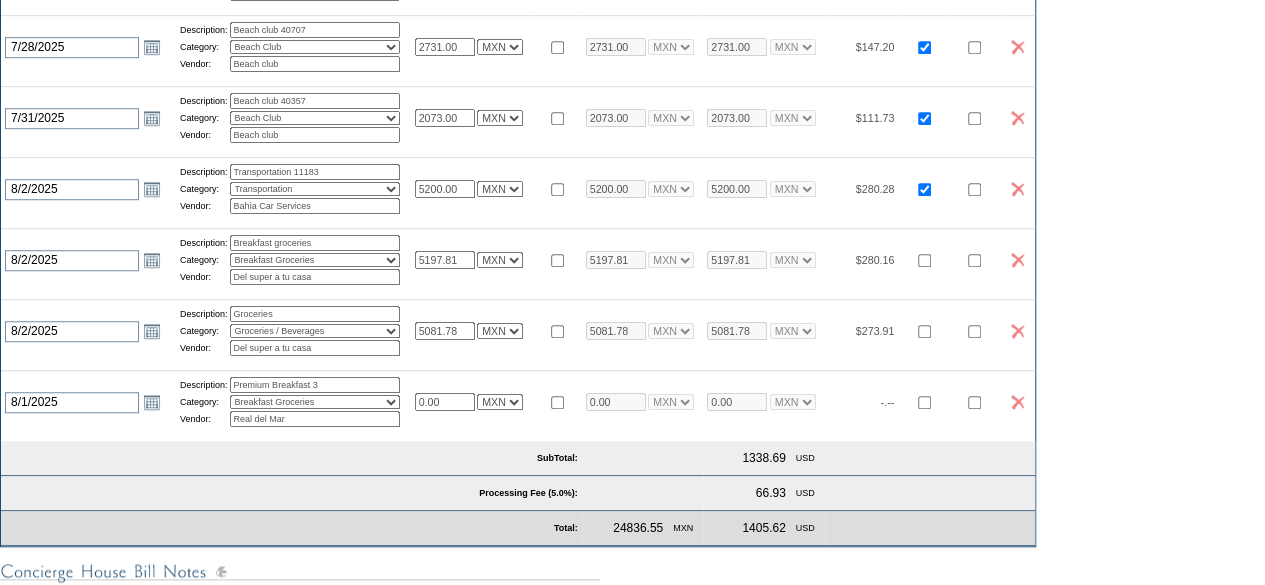 click on "Activities
Additional Housekeeping
Amenities Access Fee
Bath Amenities Reimbursement
Beach Club
Breakfast Groceries
Breakfast Service Charge
Child Care Rentals
Child Care Services / Nanny
Damage Reimbursement
Destination Cellars
ER Revenue
F&B Revenue
Gifts
Gratuity
Groceries / Beverages
House Bill Credit
Lift Tickets
Misc / Other Charges
Private Chef
Rental Fees
Runner Fees
Shipping
Spa Services
Transportation" at bounding box center (315, 402) 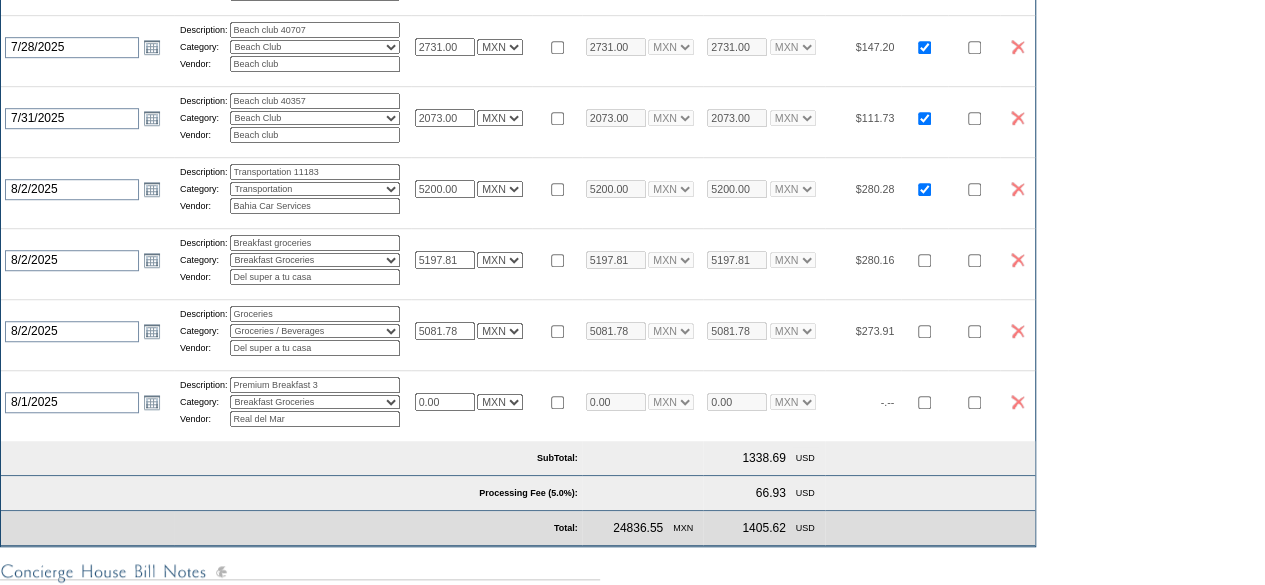 select on "6" 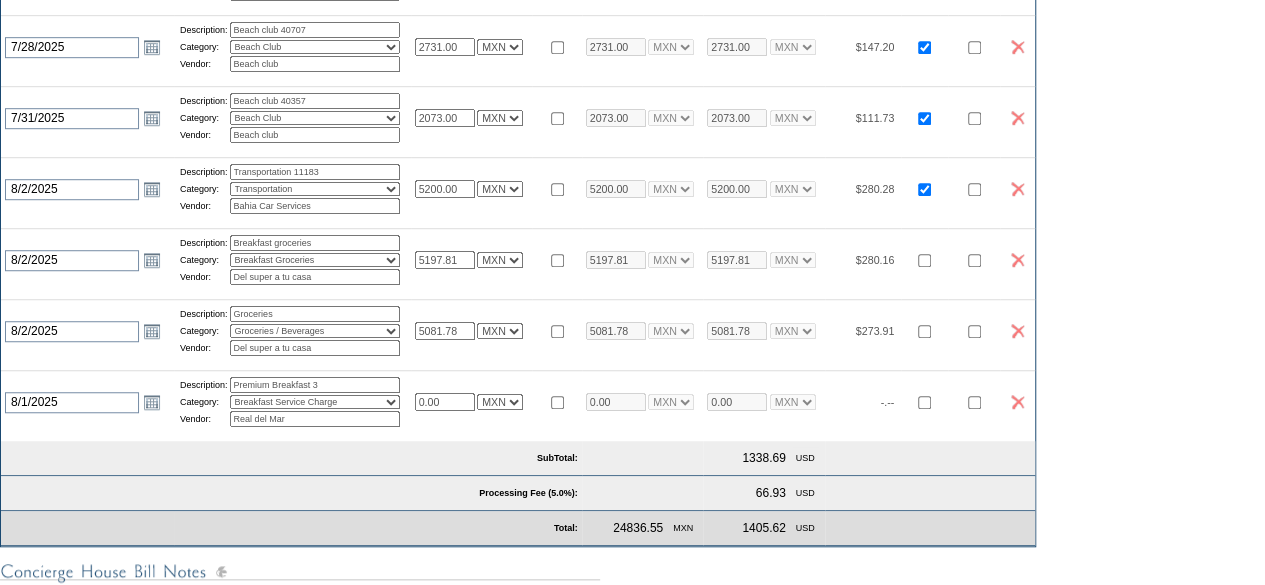 click on "Activities
Additional Housekeeping
Amenities Access Fee
Bath Amenities Reimbursement
Beach Club
Breakfast Groceries
Breakfast Service Charge
Child Care Rentals
Child Care Services / Nanny
Damage Reimbursement
Destination Cellars
ER Revenue
F&B Revenue
Gifts
Gratuity
Groceries / Beverages
House Bill Credit
Lift Tickets
Misc / Other Charges
Private Chef
Rental Fees
Runner Fees
Shipping
Spa Services
Transportation" at bounding box center [315, 402] 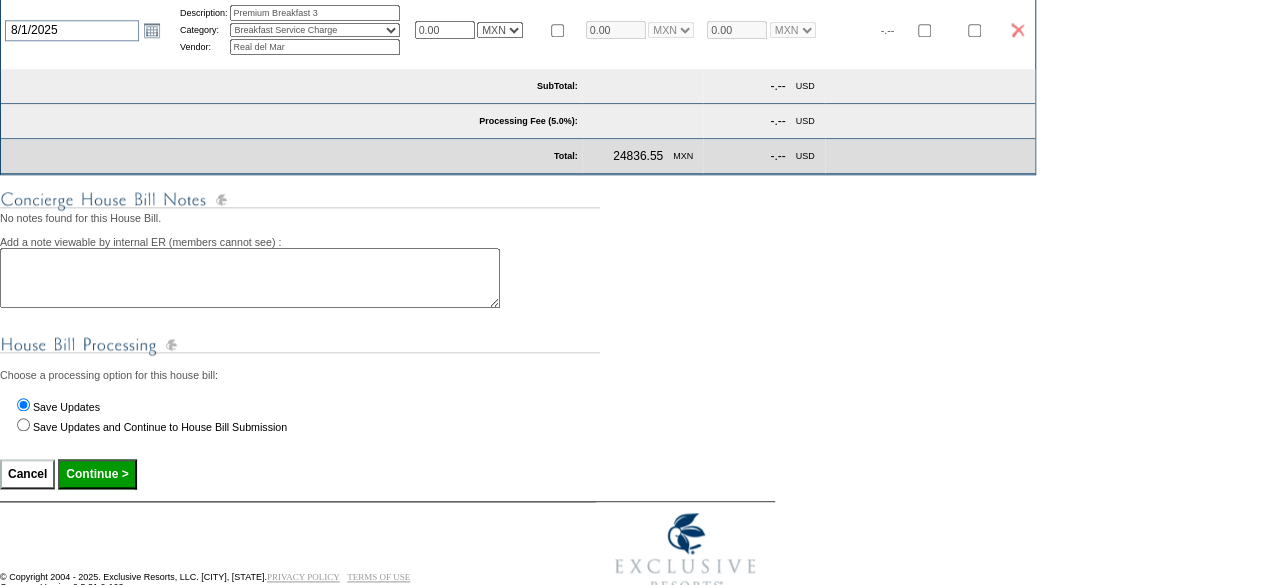 click on "0.00" at bounding box center (445, 30) 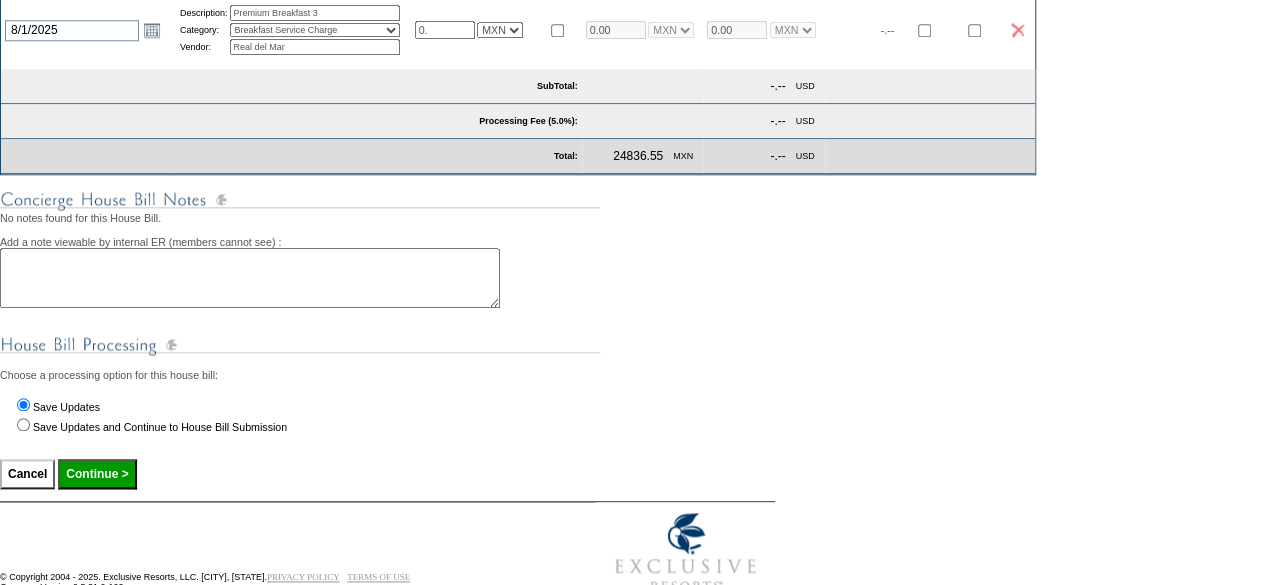 type on "0" 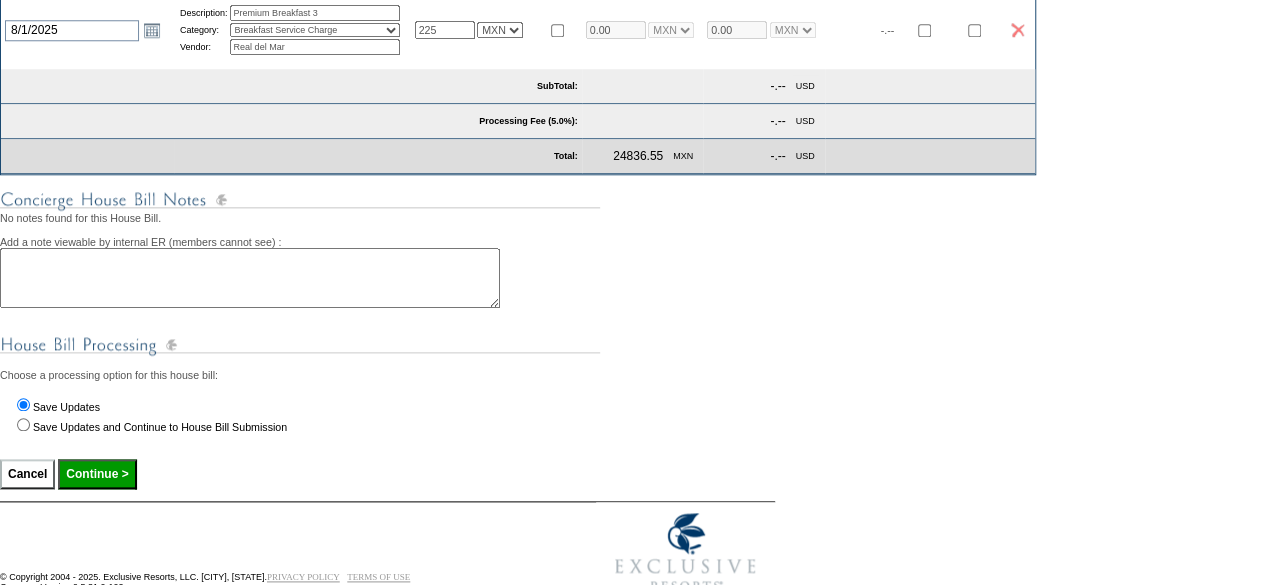 type on "225.00" 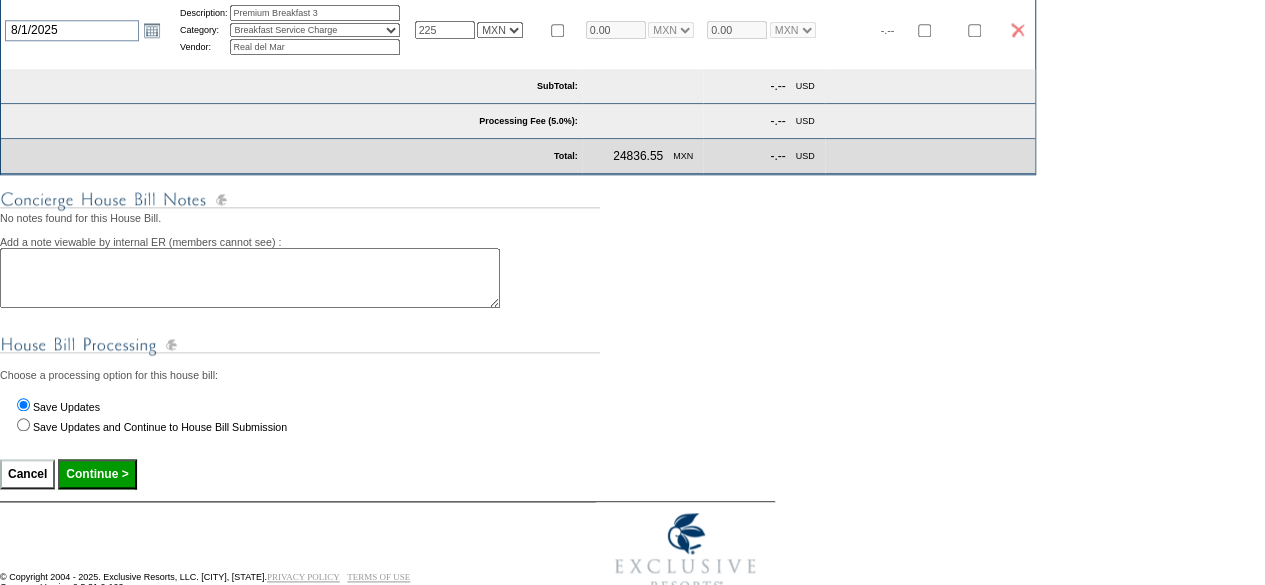 type on "225.00" 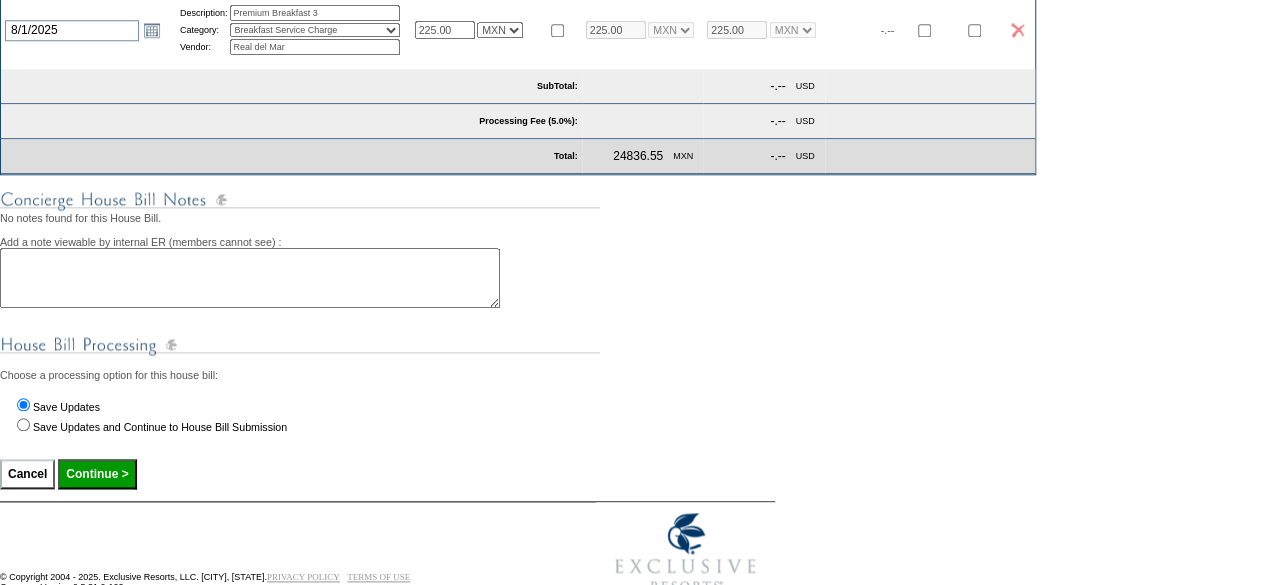 select on "7" 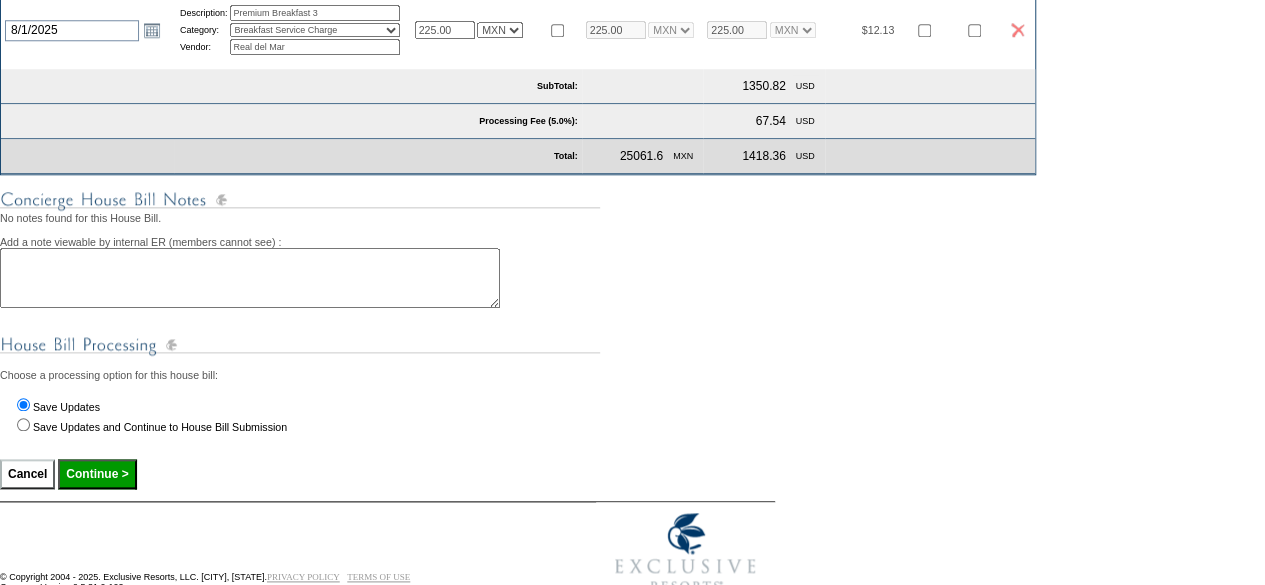 select on "1" 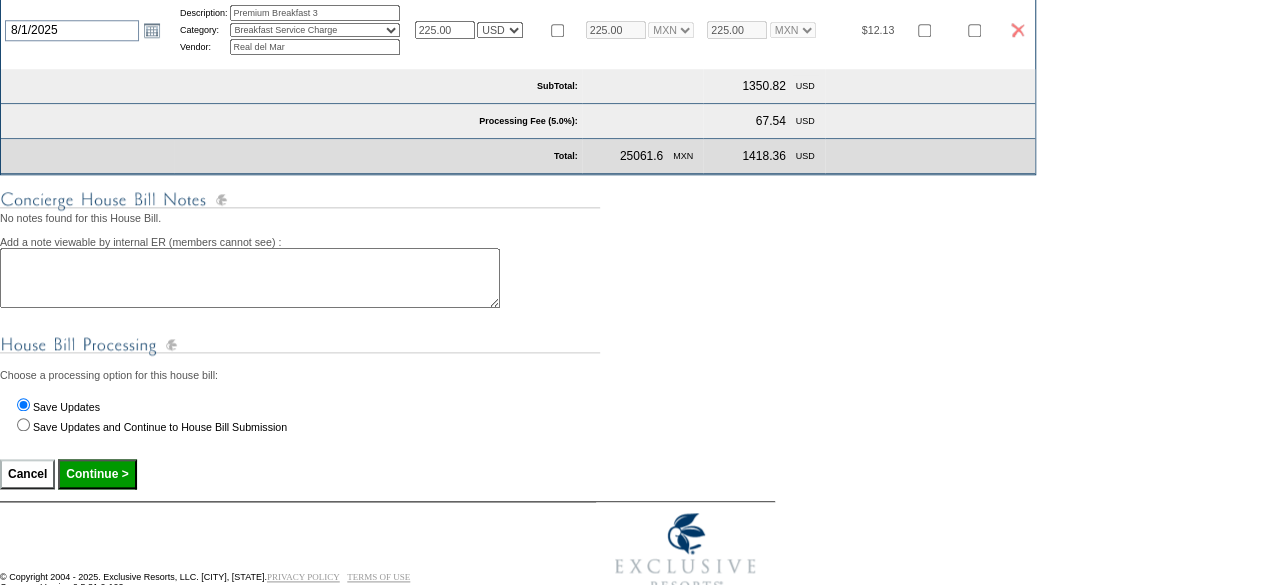 select on "1" 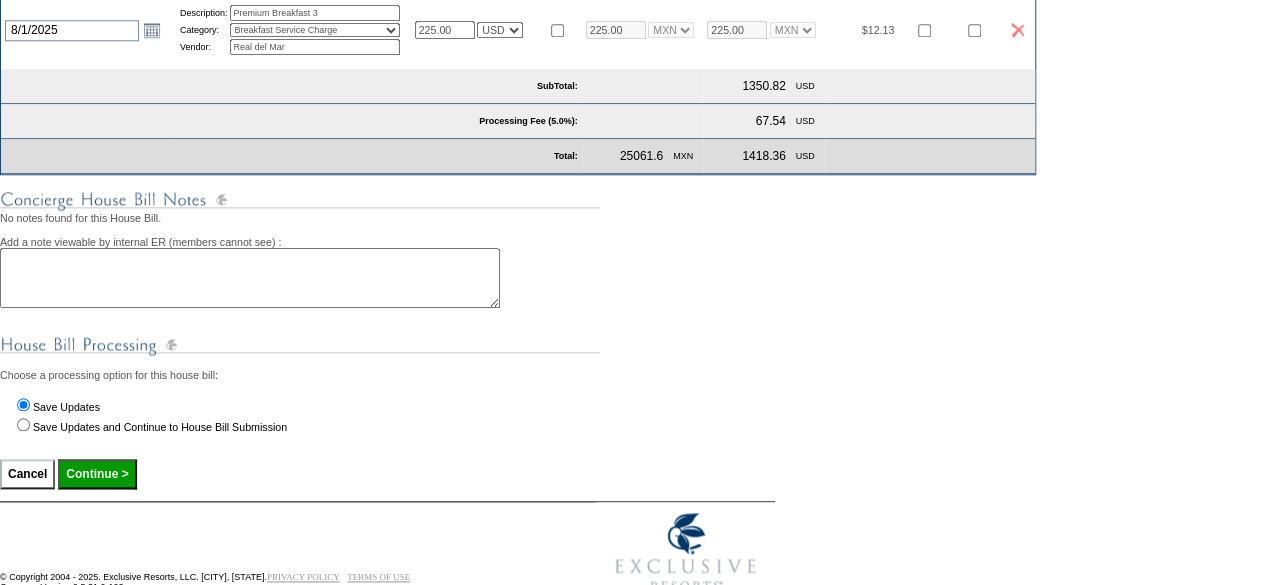 select on "1" 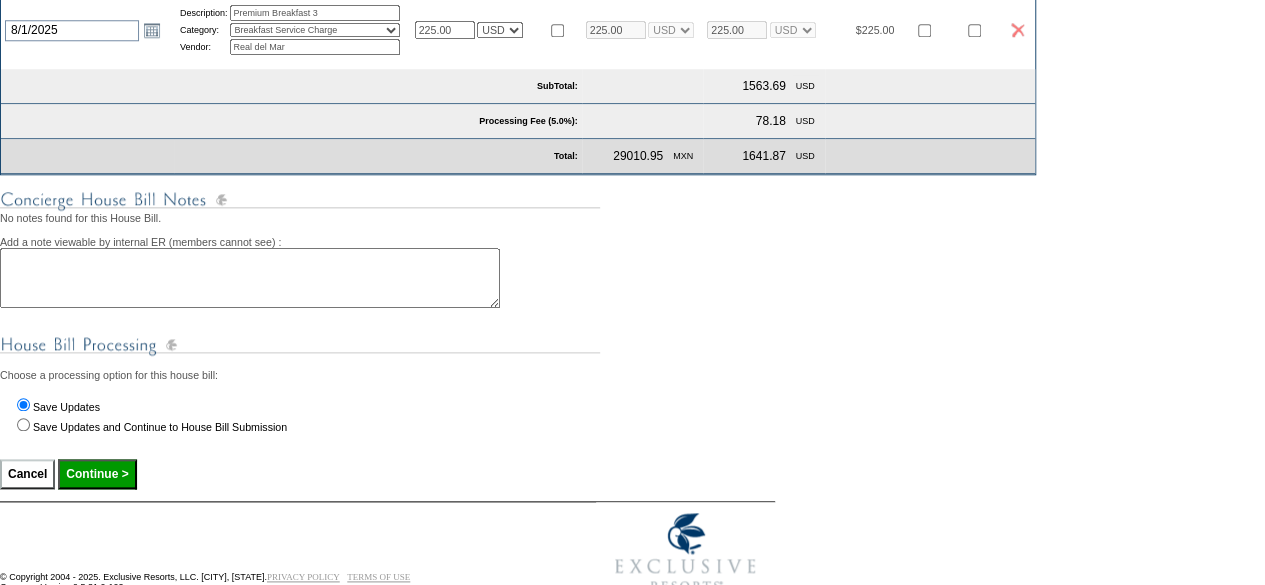 select on "1" 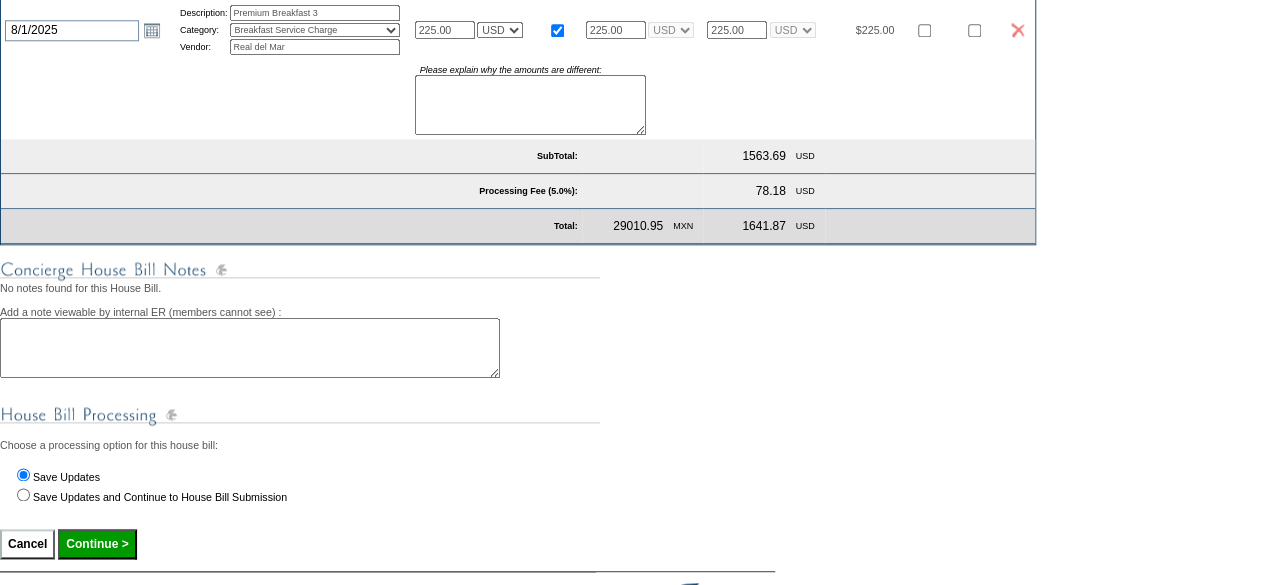 click at bounding box center [530, 105] 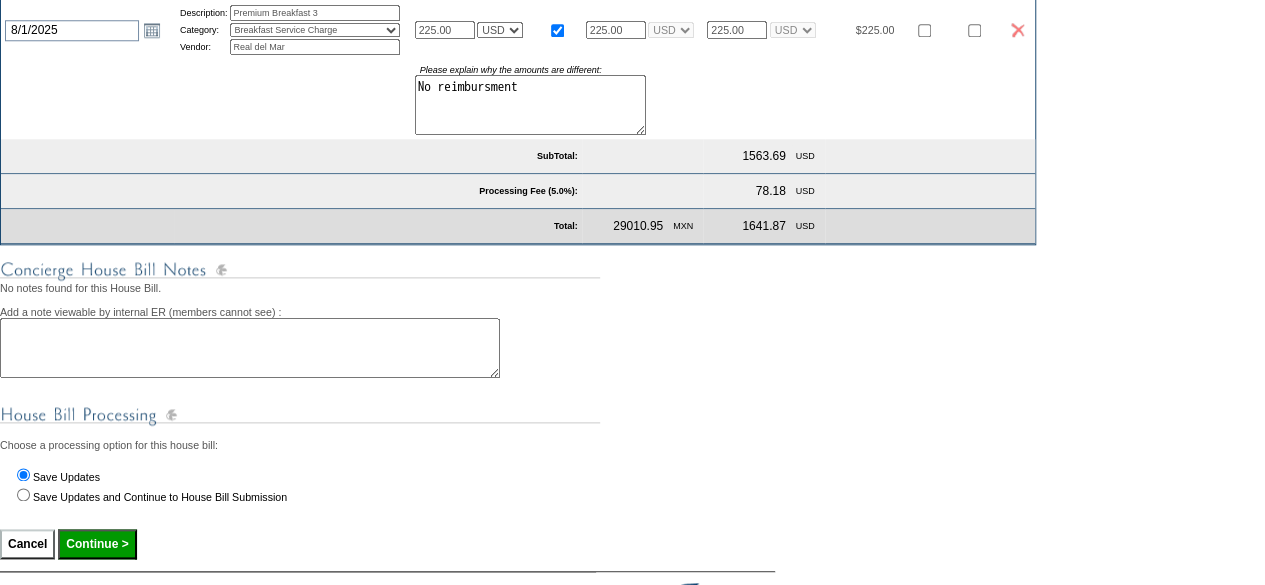 type on "No reimbursment" 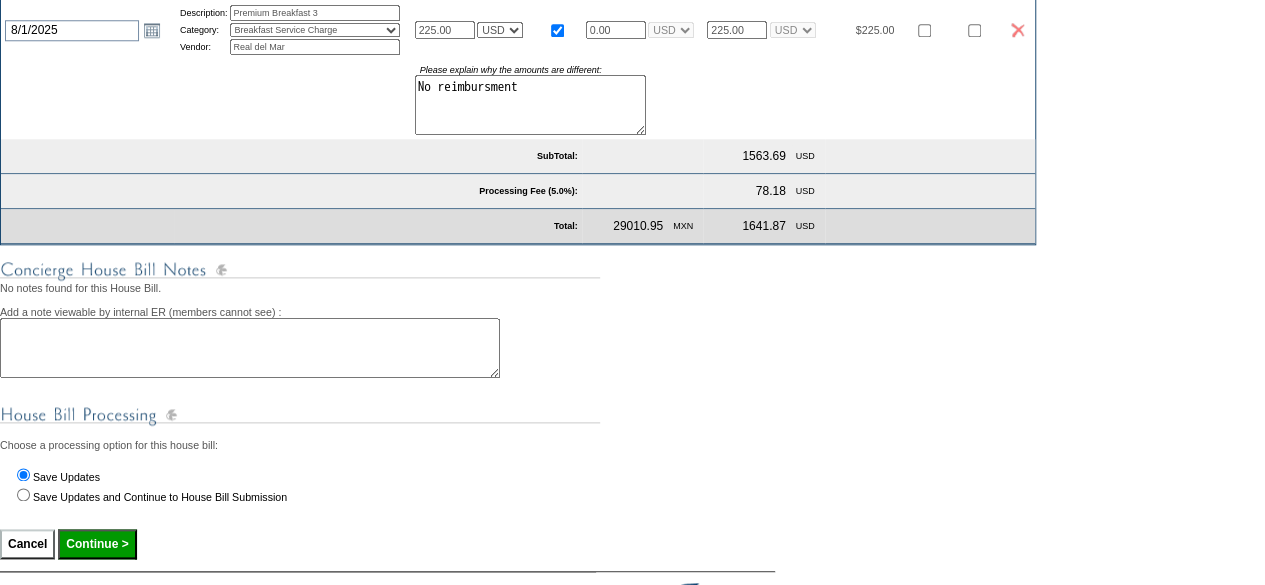 type on "0.00" 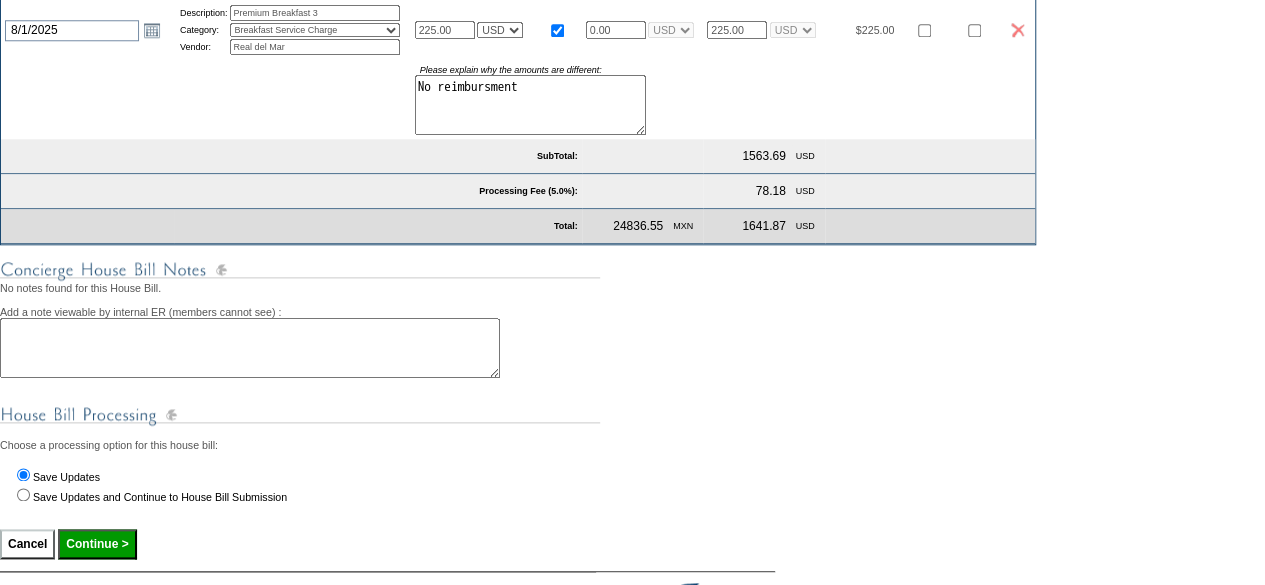 click on "No reimbursment" at bounding box center (530, 105) 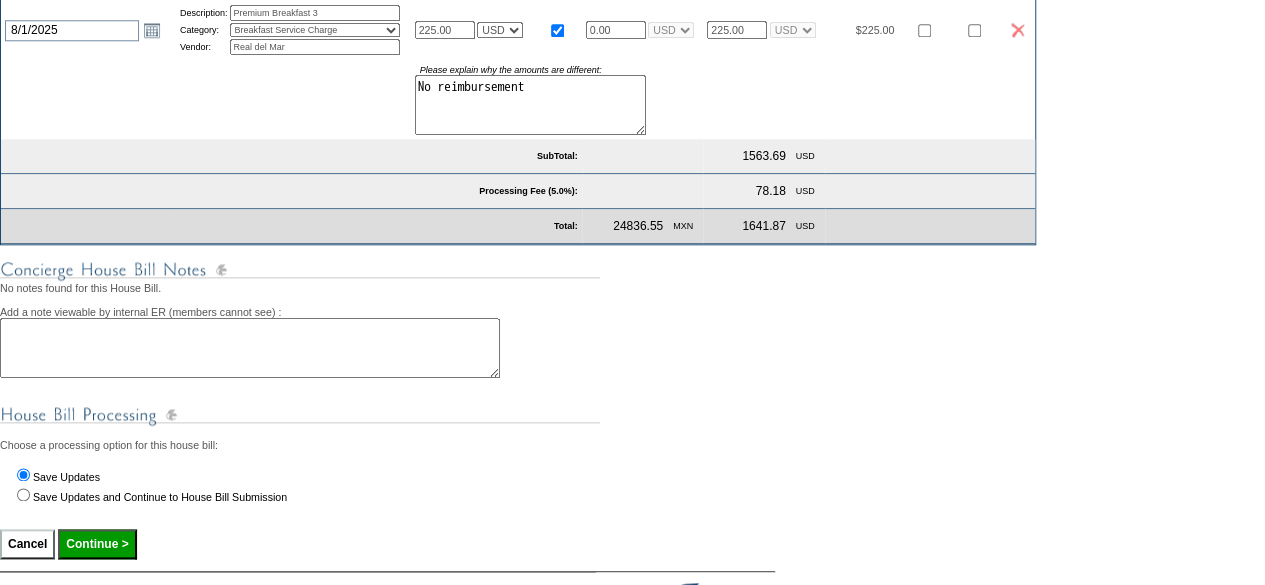 drag, startPoint x: 569, startPoint y: 116, endPoint x: 411, endPoint y: 123, distance: 158.15498 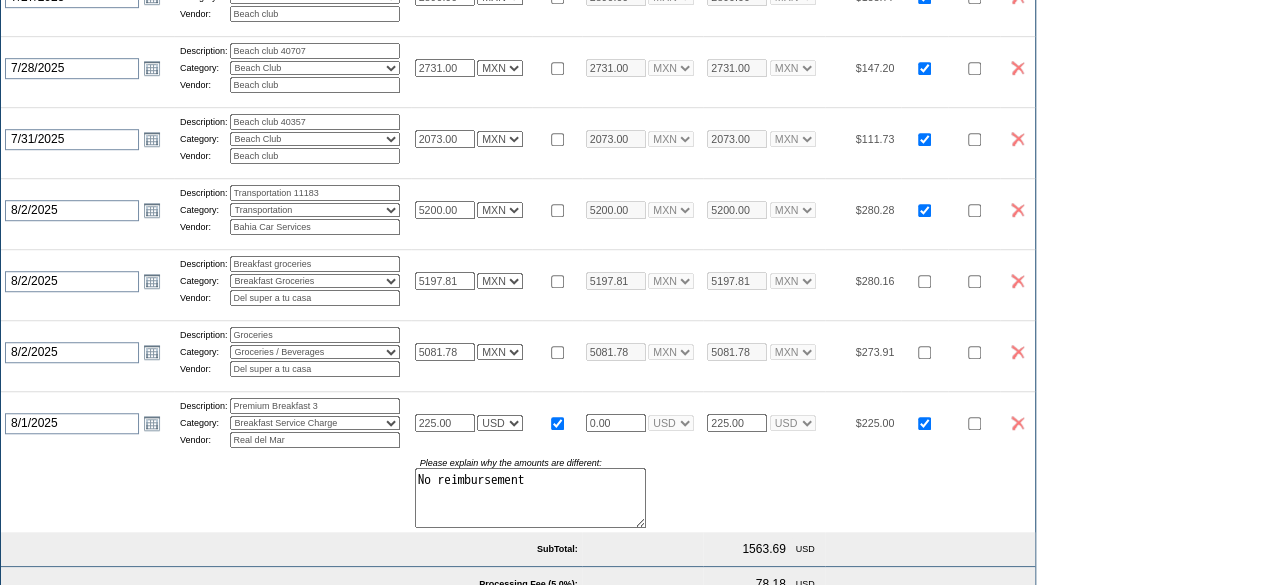 scroll, scrollTop: 586, scrollLeft: 0, axis: vertical 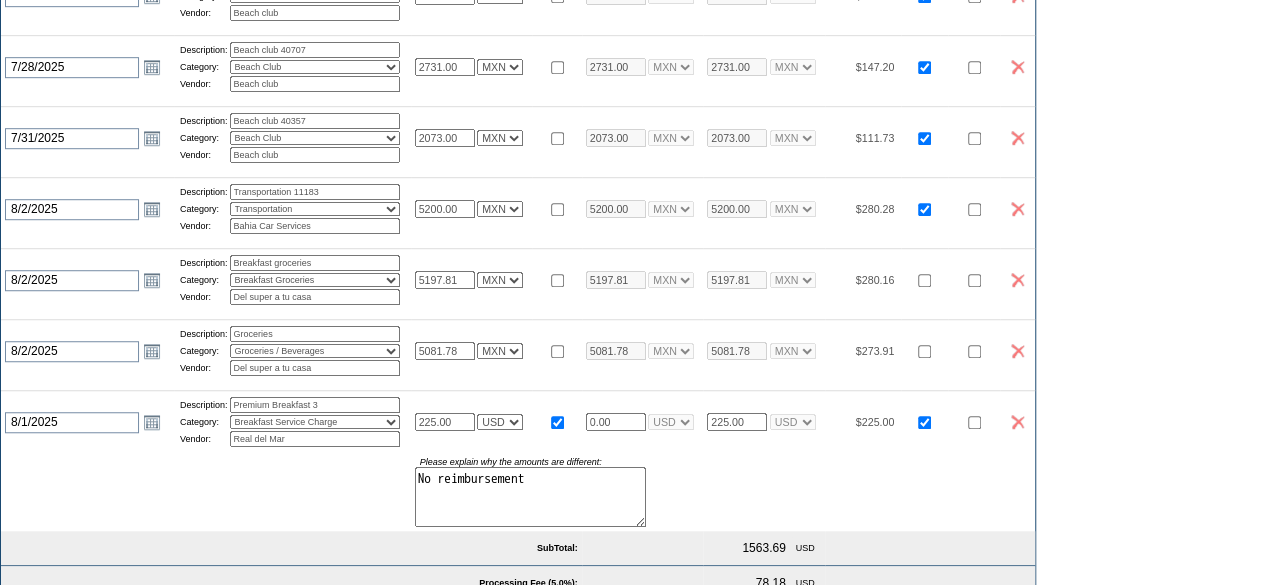 click at bounding box center [924, 280] 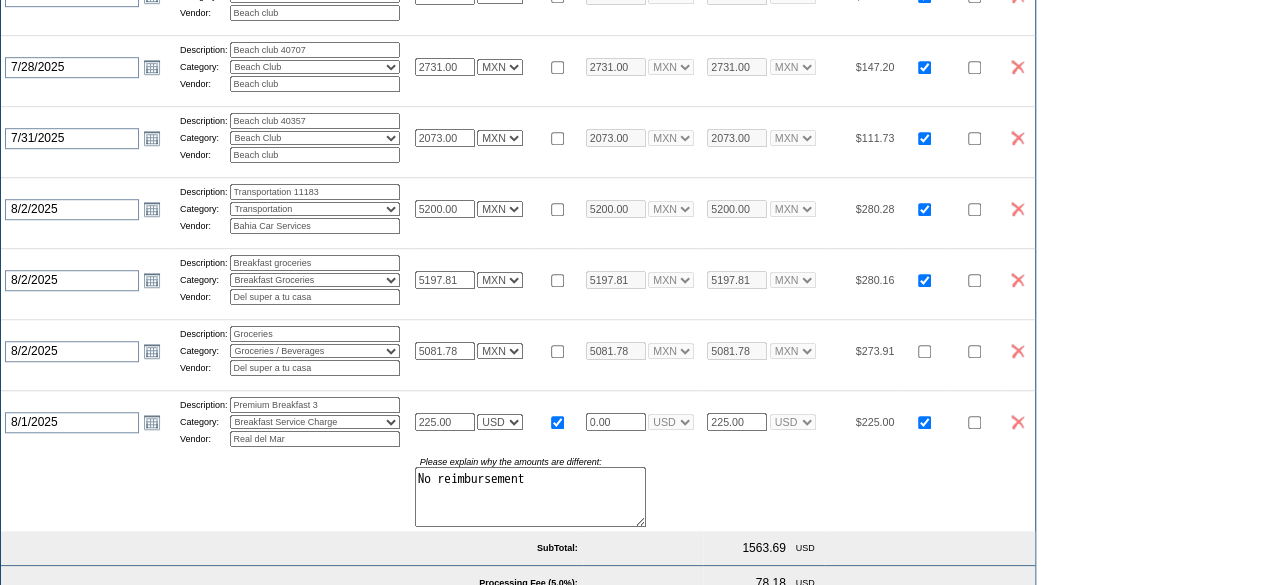 click at bounding box center (974, 422) 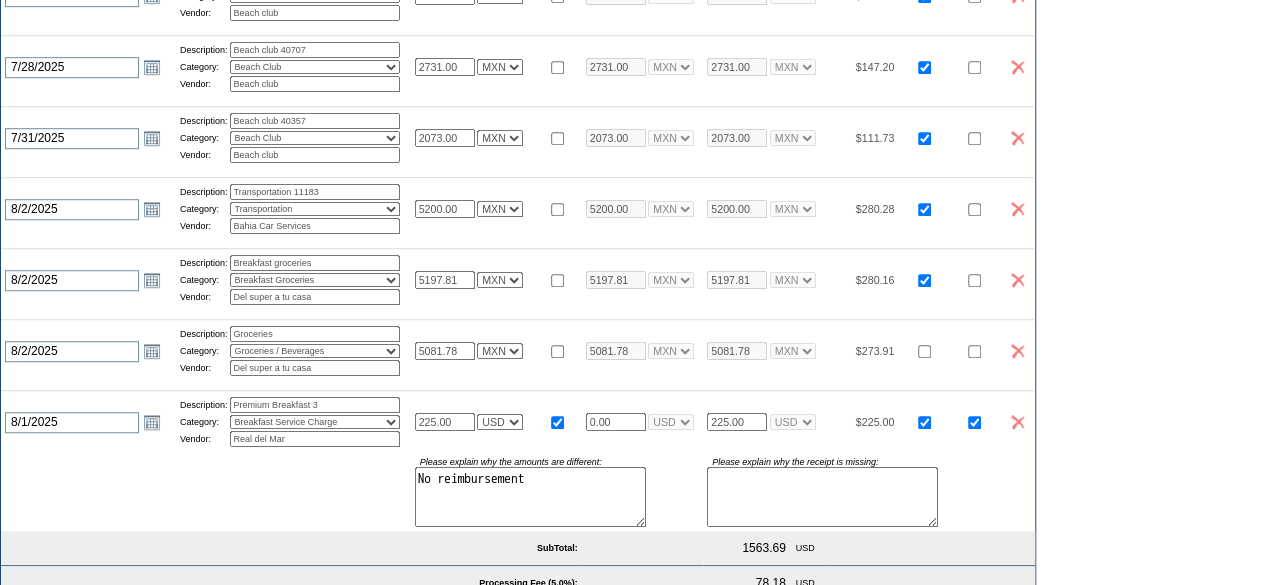 click at bounding box center (822, 497) 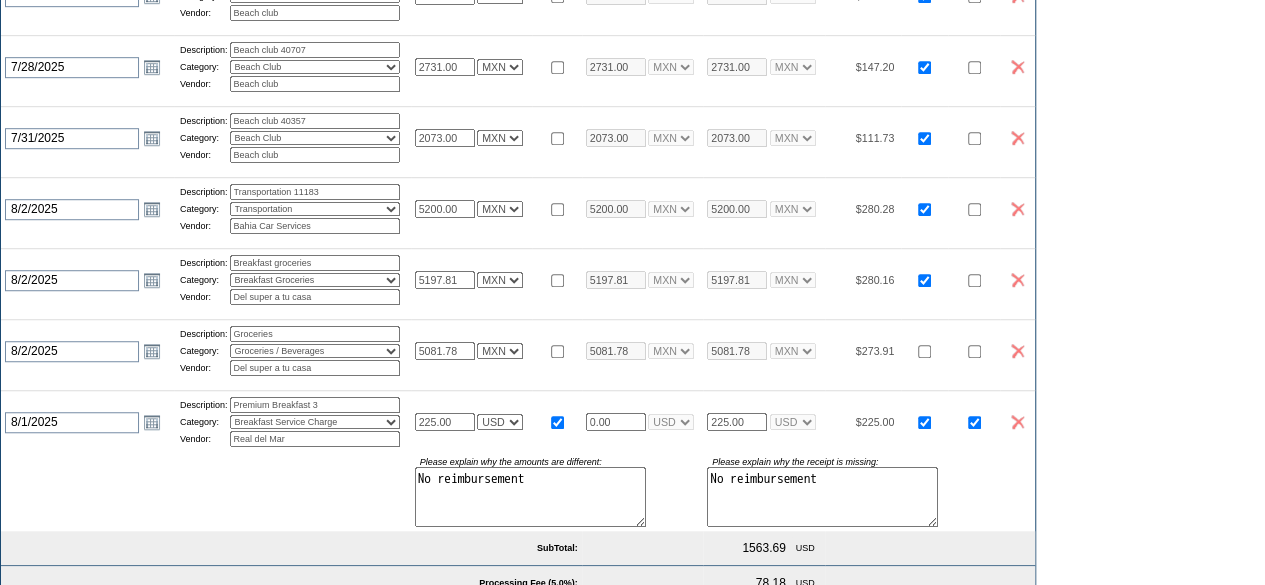 type on "No reimbursement" 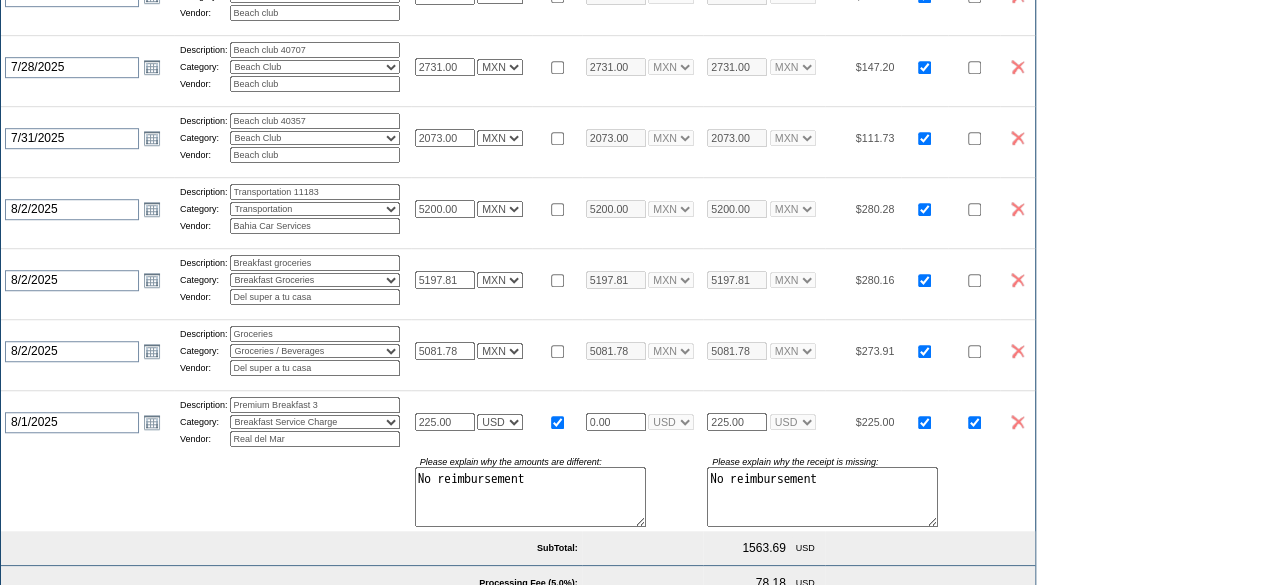 checkbox on "true" 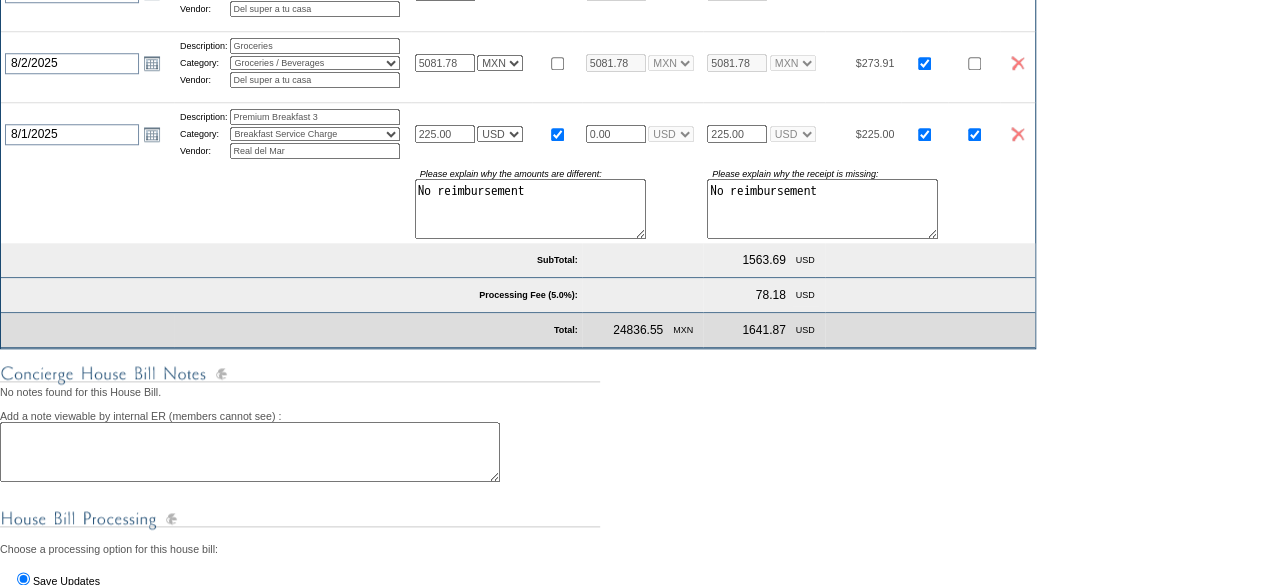 scroll, scrollTop: 1116, scrollLeft: 0, axis: vertical 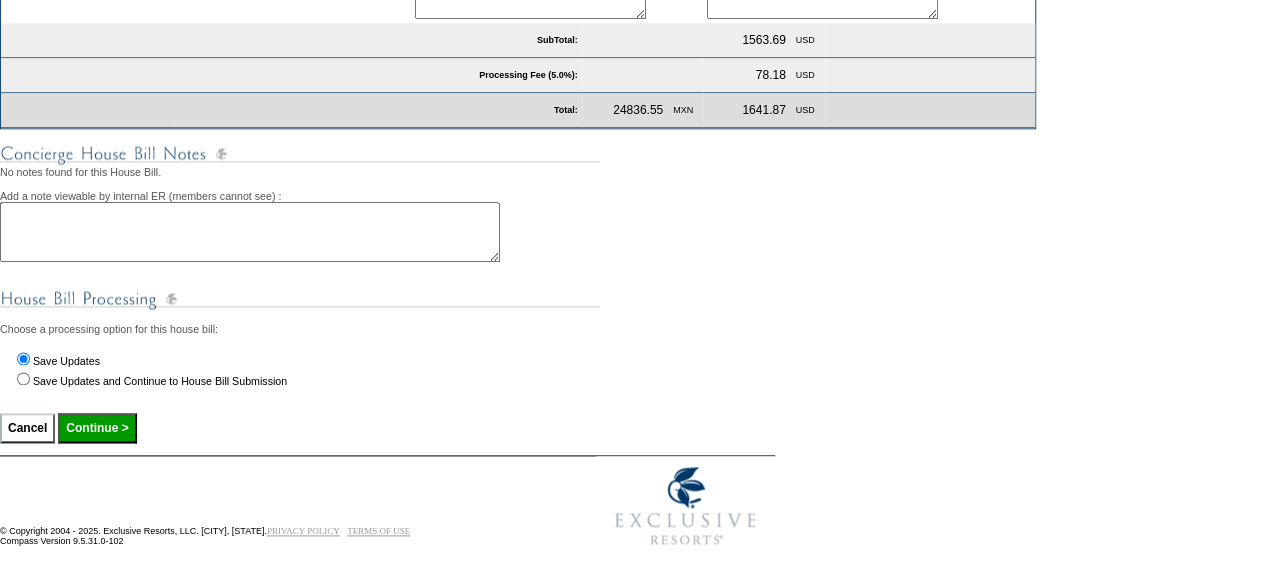 click on "Continue >" at bounding box center (97, 428) 